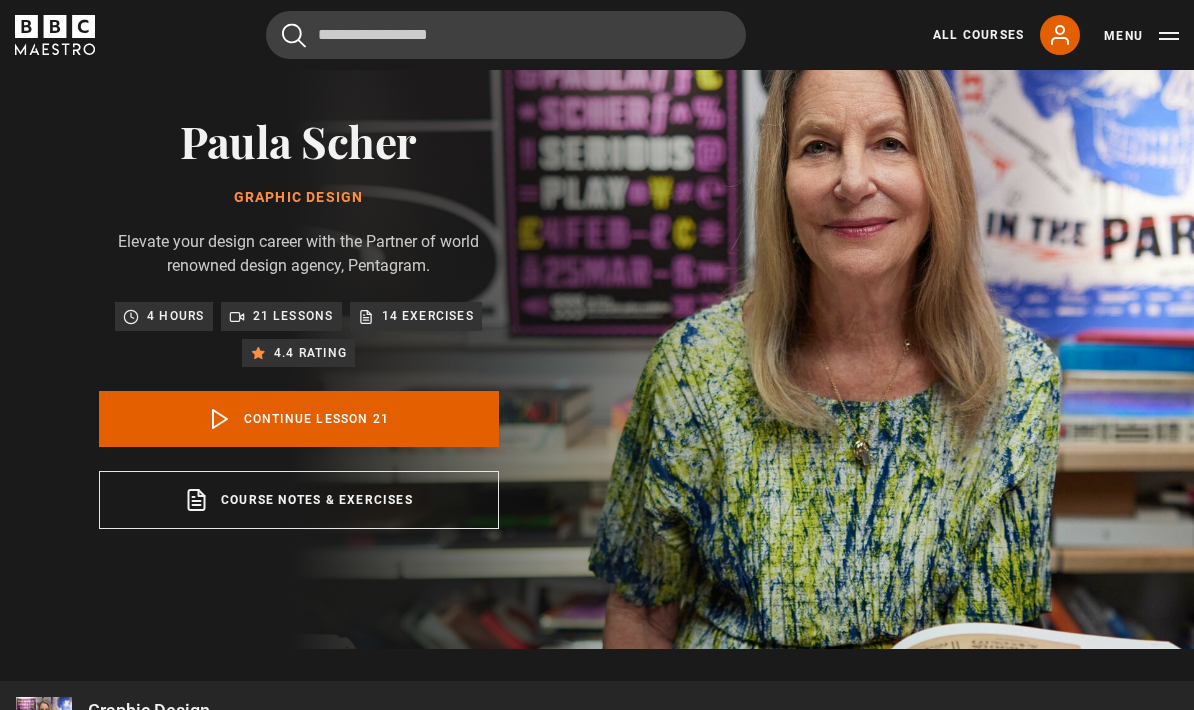 scroll, scrollTop: 0, scrollLeft: 0, axis: both 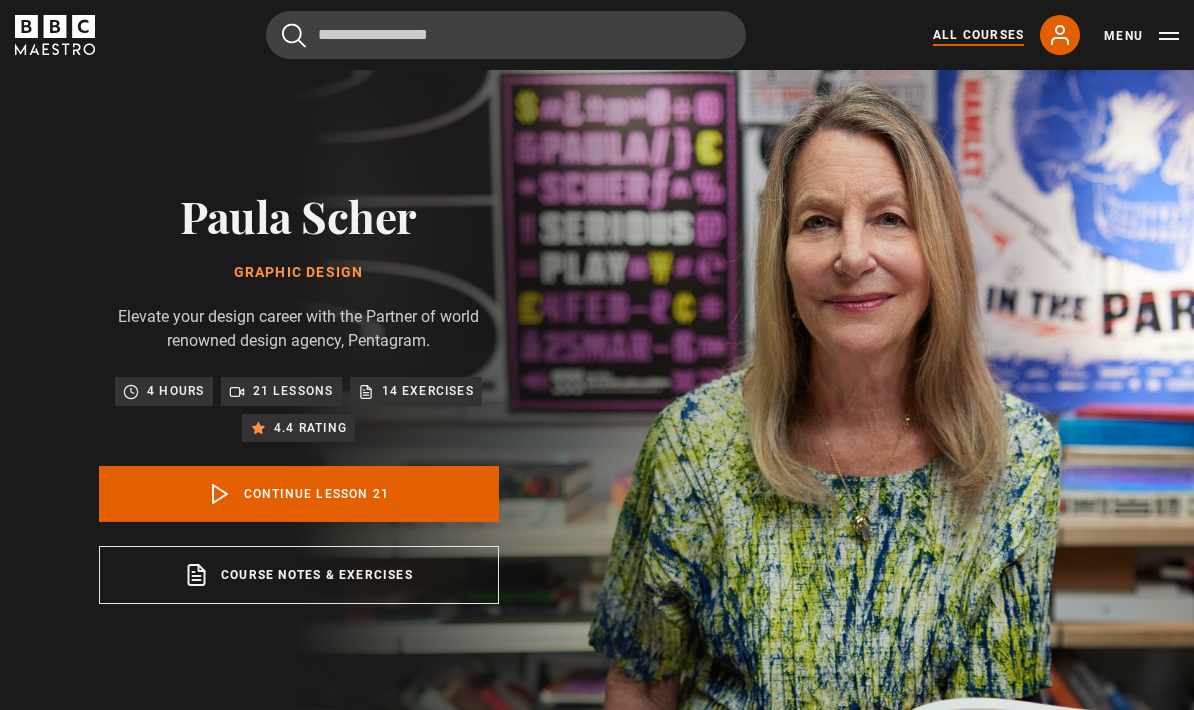click on "All Courses" at bounding box center (978, 35) 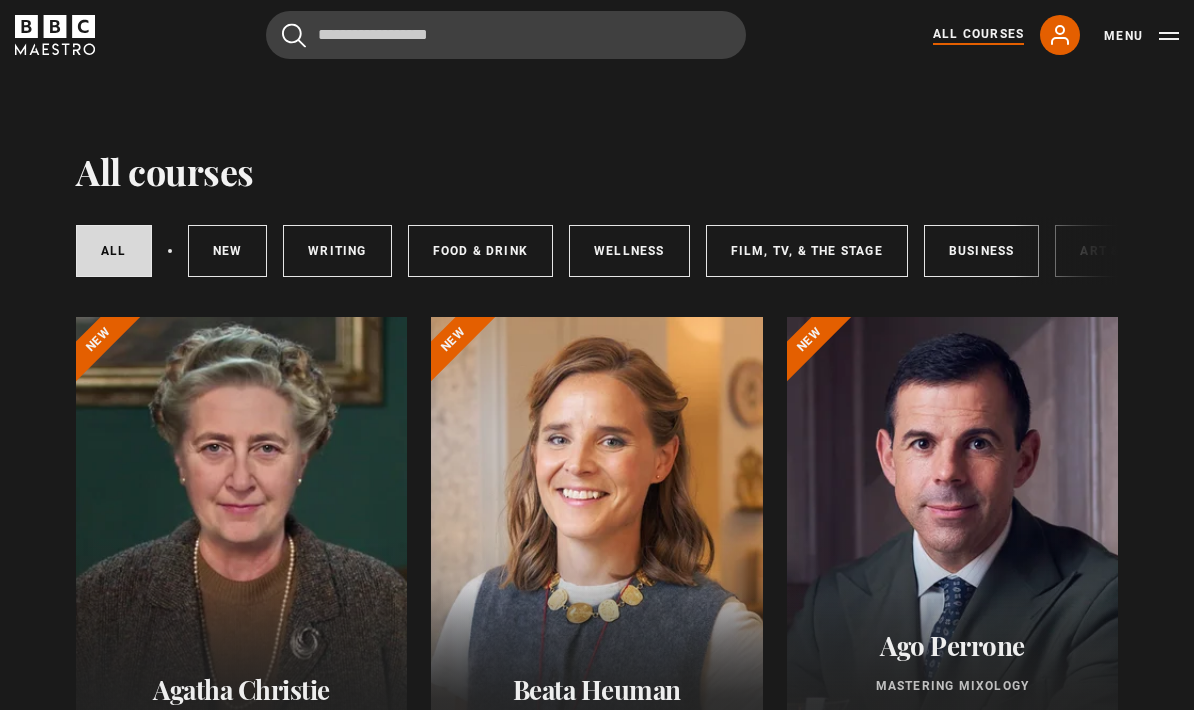 scroll, scrollTop: 146, scrollLeft: 0, axis: vertical 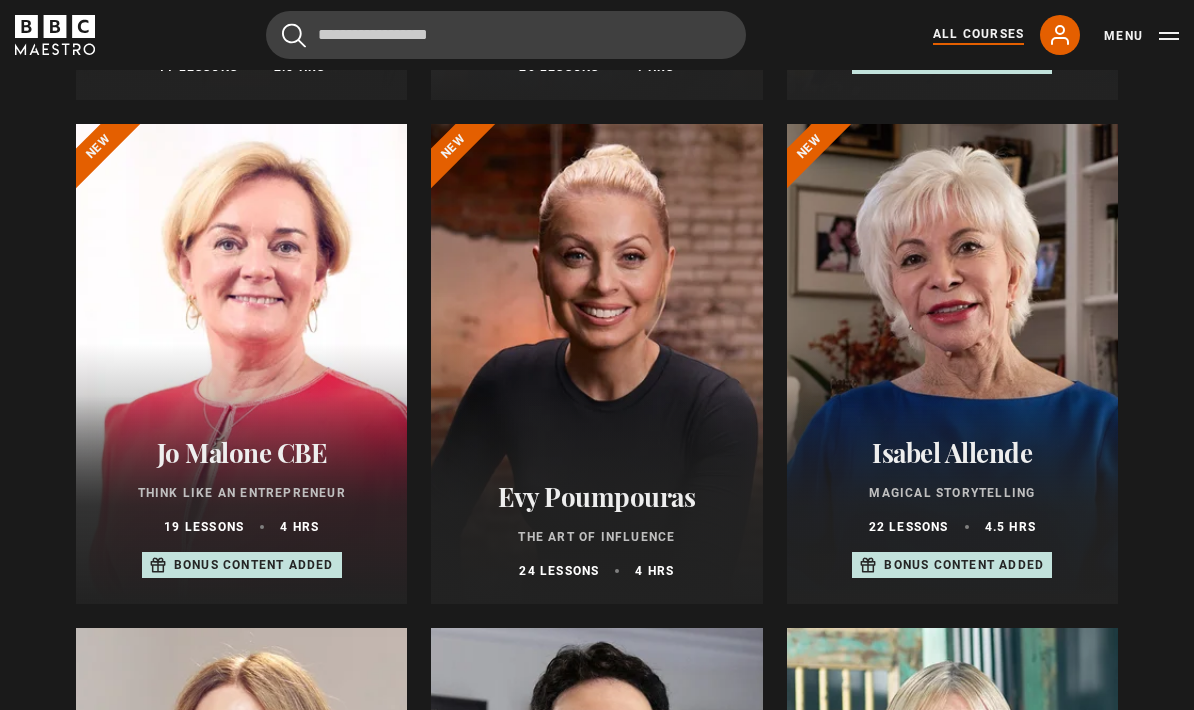 click on "[NAME]
The Art of Influence
24 lessons
4 hrs" at bounding box center (596, 531) 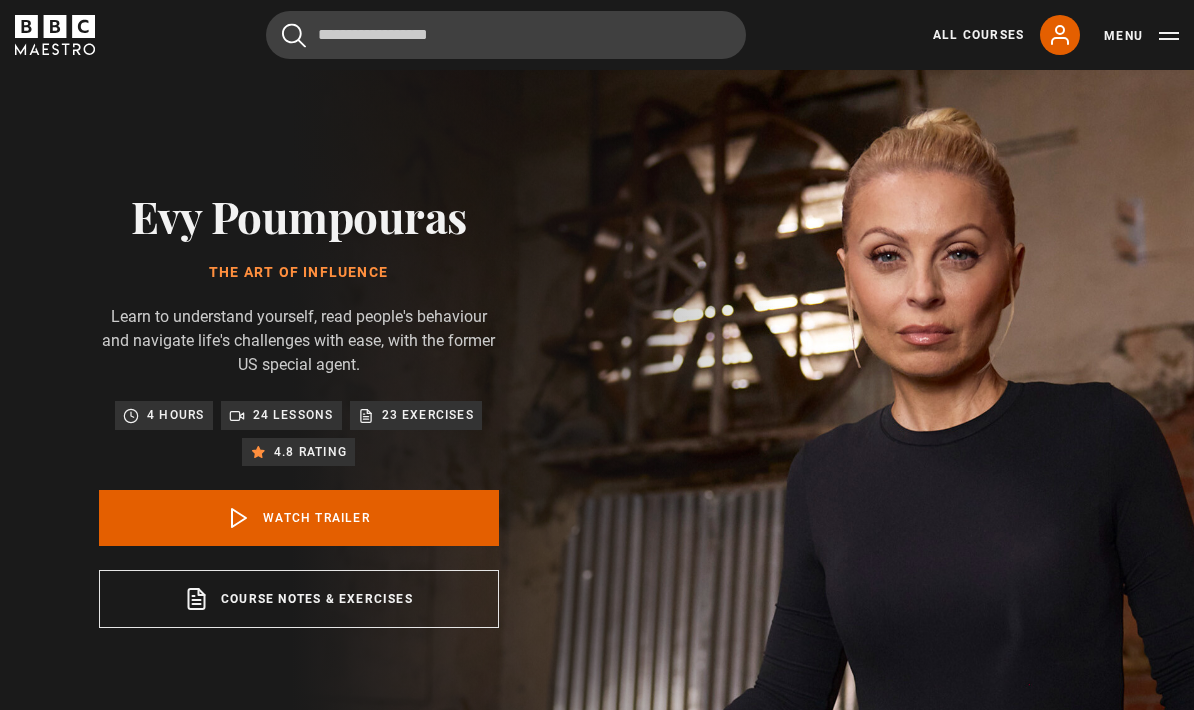 scroll, scrollTop: 0, scrollLeft: 0, axis: both 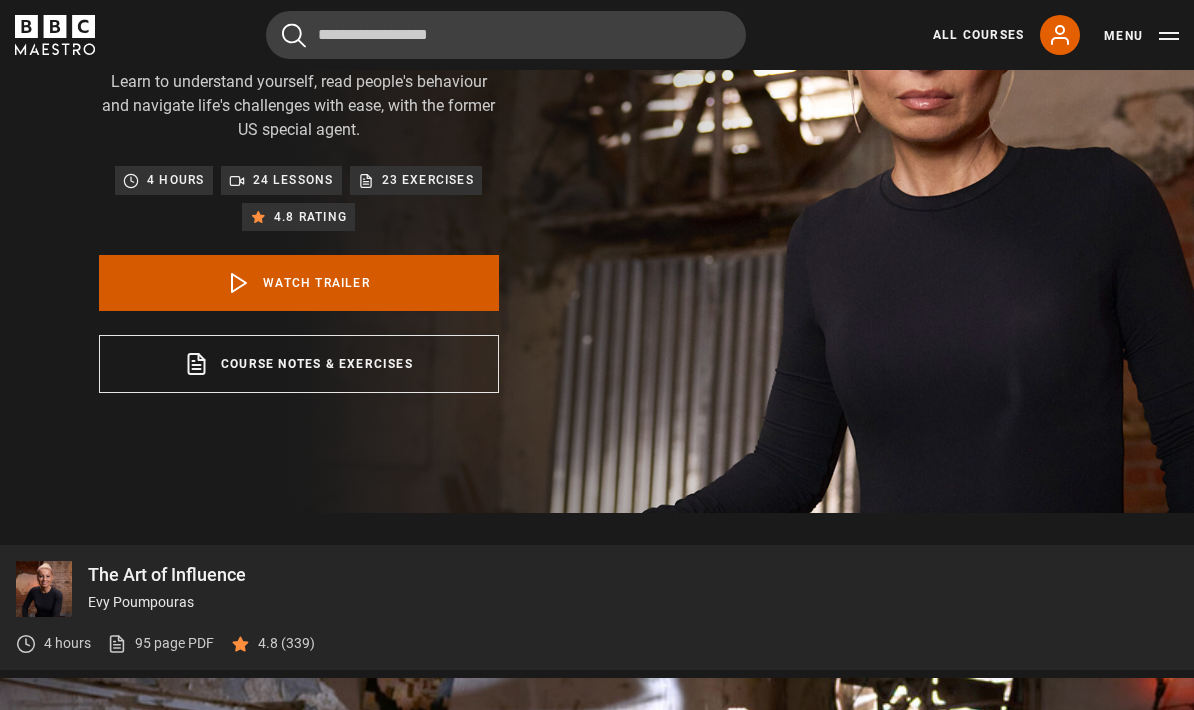 click on "Watch Trailer" at bounding box center (299, 284) 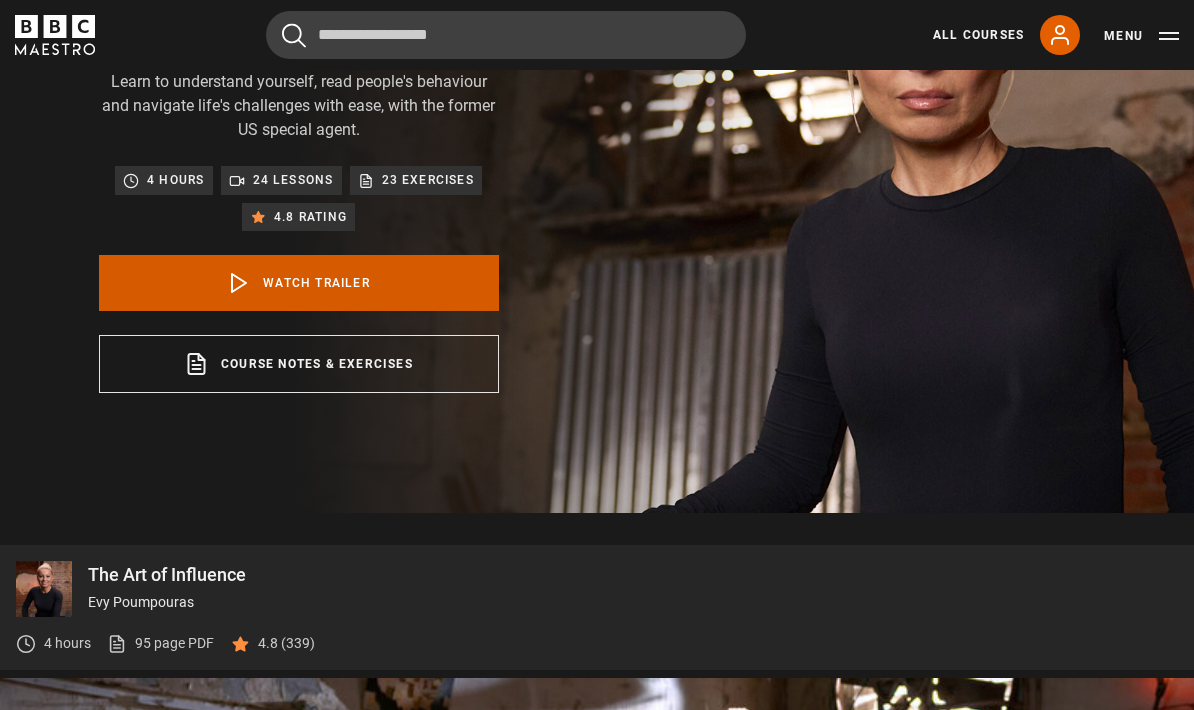 scroll, scrollTop: 946, scrollLeft: 0, axis: vertical 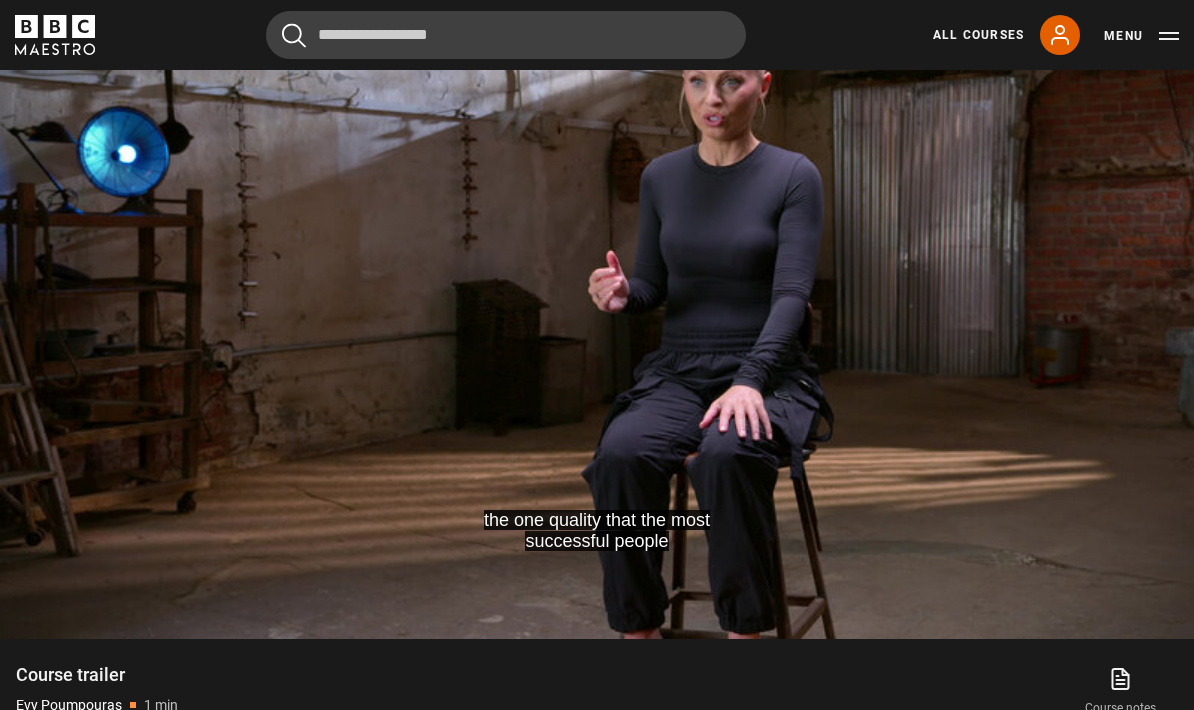 click on "Menu" at bounding box center (1141, 36) 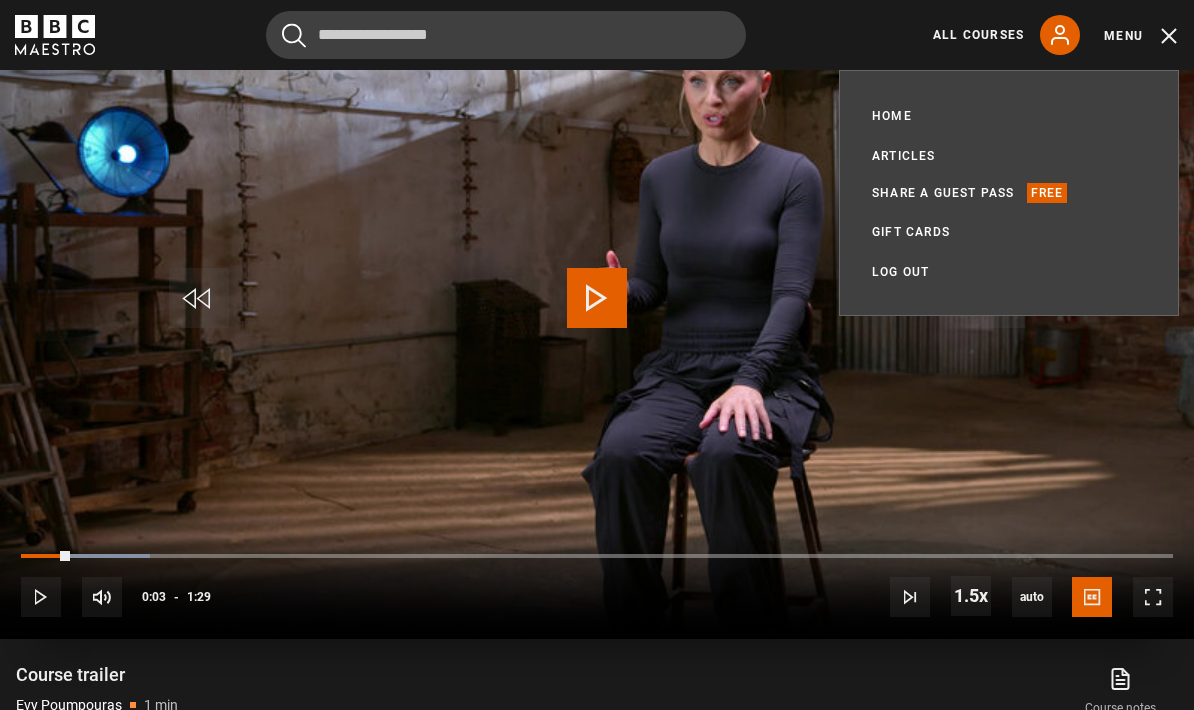 click on "in the world have Video Player is loading. Play Video 10s Skip Back 10 seconds Play 10s Skip Forward 10 seconds Loaded :  11.25% Play Mute Current Time  0:03 - Duration  1:29 1.5x Playback Rate 2x 1.5x , selected 1x 0.5x auto Quality 360p 720p 1080p 2160p Auto , selected Captions captions off English  Captions , selected This is a modal window.
Lesson Completed
Up next
Introduction
Cancel
Rewatch
Rewatch
Play next
Play next" at bounding box center (597, 303) 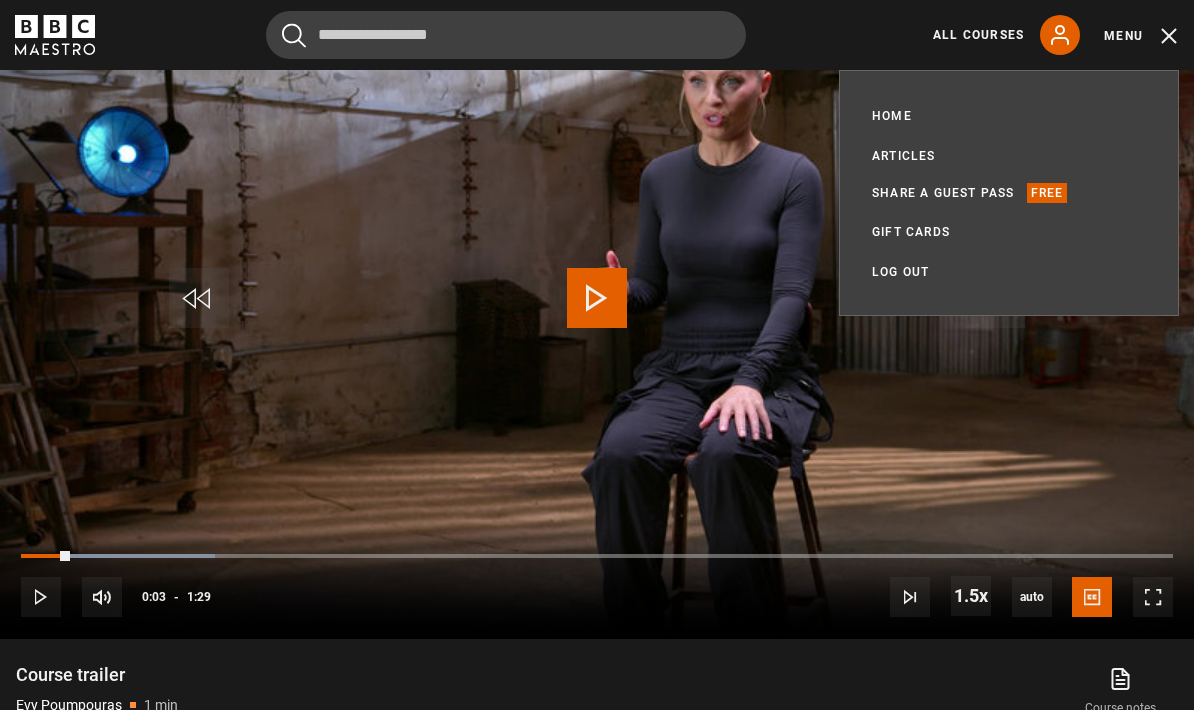 click on "Menu" at bounding box center [1141, 36] 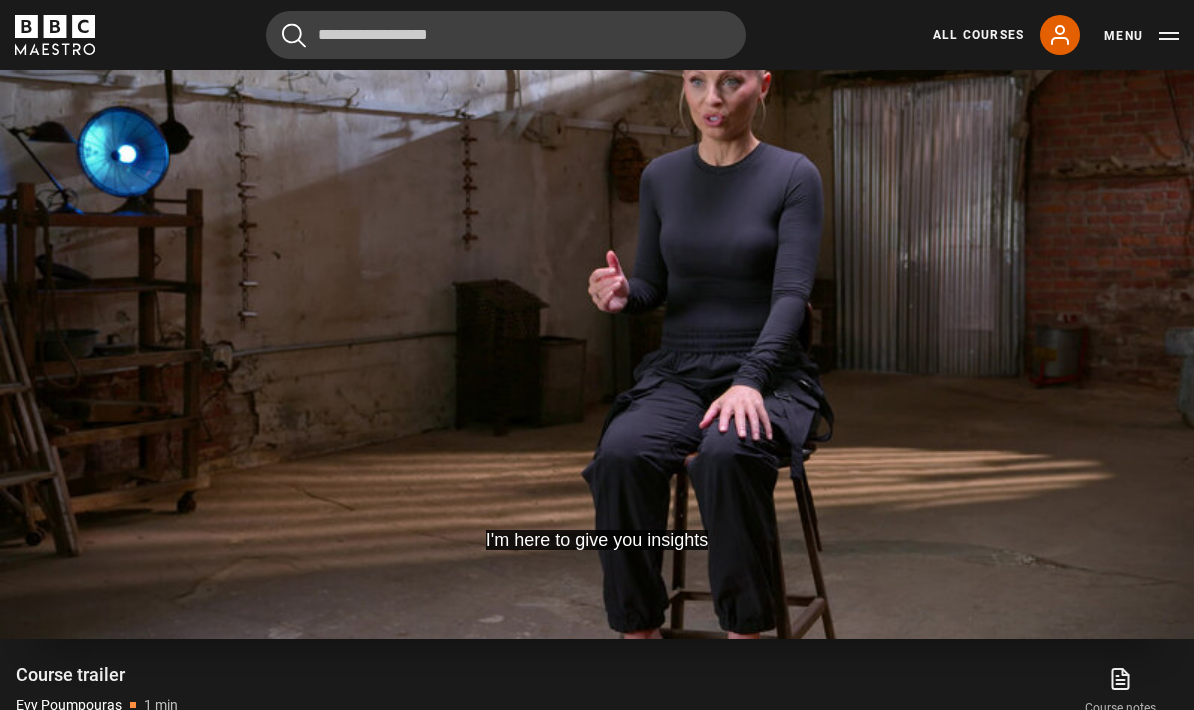 click on "I'm here to give you insights Video Player is loading. Play Video 10s Skip Back 10 seconds Pause 10s Skip Forward 10 seconds Loaded :  28.12% Pause Mute Current Time  0:08 - Duration  1:29 1.5x Playback Rate 2x 1.5x , selected 1x 0.5x auto Quality 360p 720p 1080p 2160p Auto , selected Captions captions off English  Captions , selected This is a modal window.
Lesson Completed
Up next
Introduction
Cancel
Rewatch
Rewatch
Play next
Play next" at bounding box center [597, 303] 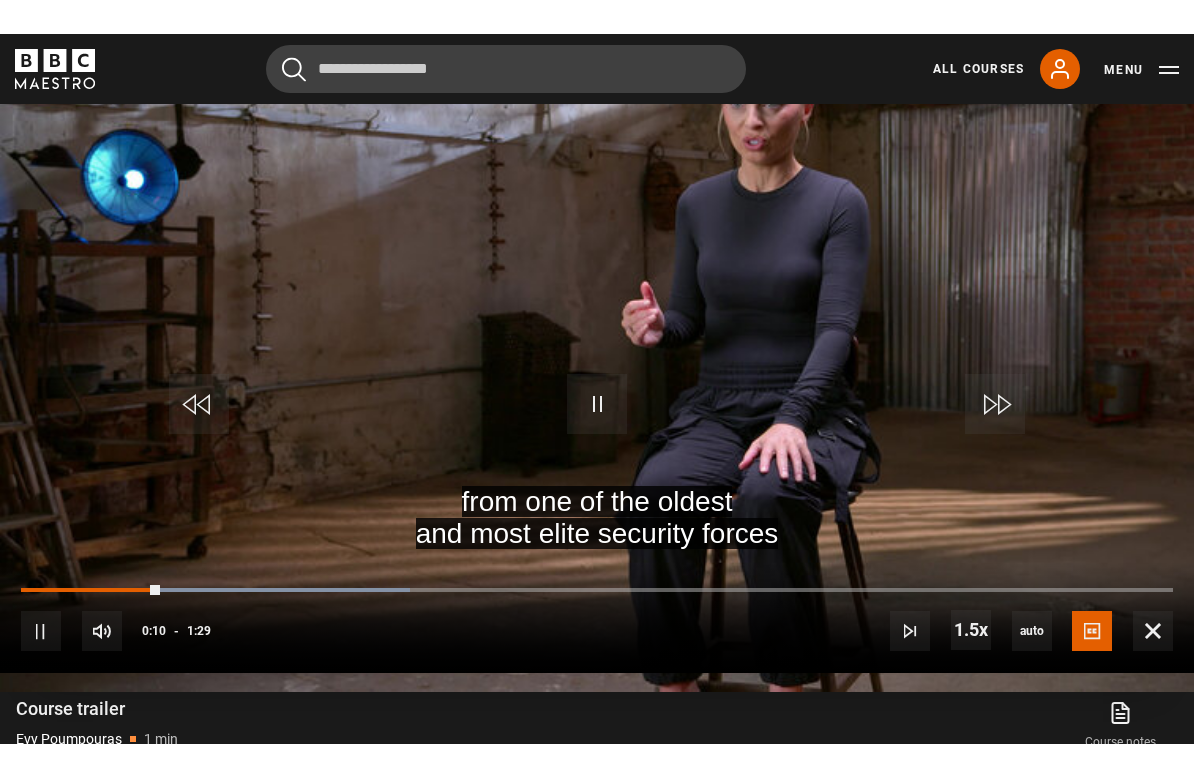 scroll, scrollTop: 24, scrollLeft: 0, axis: vertical 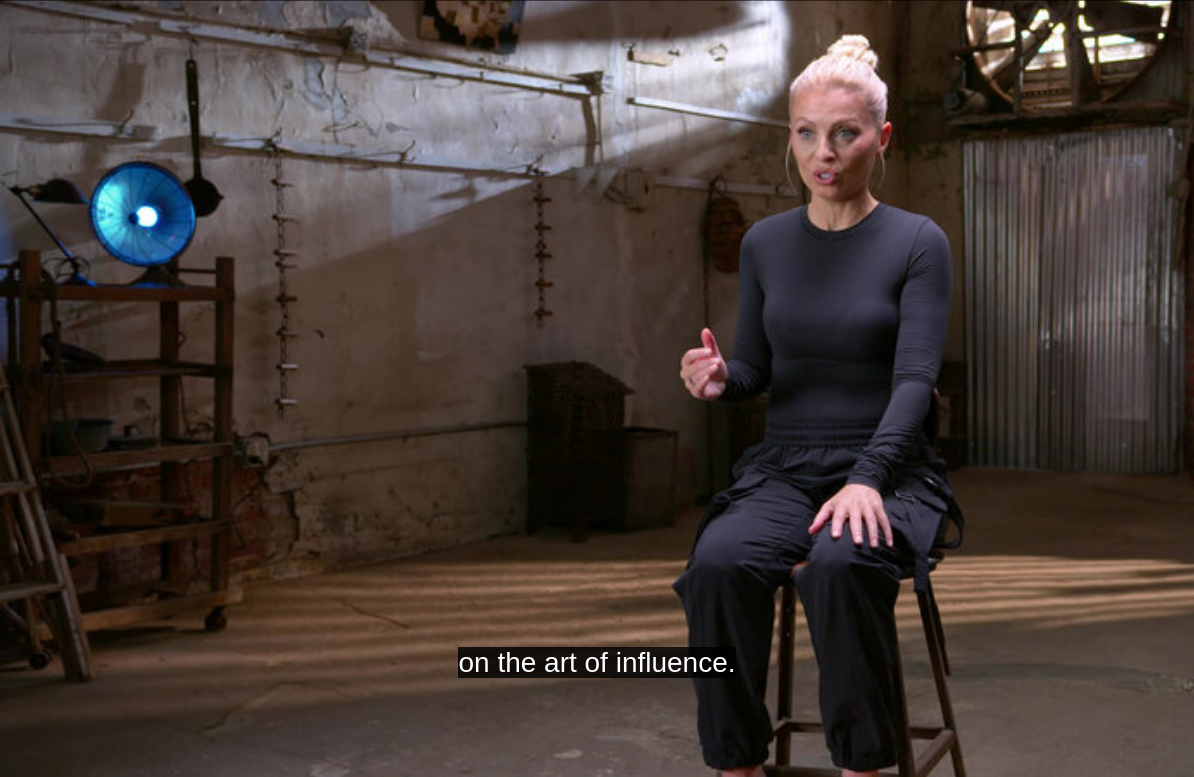 click on "on the art of influence. Video Player is loading. Play Video 10s Skip Back 10 seconds Pause 10s Skip Forward 10 seconds Loaded :  100.00% Pause Mute Current Time  1:22 - Duration  1:28 1.5x Playback Rate 2x 1.5x , selected 1x 0.5x auto Quality 360p 720p 1080p 2160p Auto , selected Captions captions off English  Captions , selected This is a modal window.
Lesson Completed
Up next
Introduction
Cancel
Rewatch
Rewatch
Play next
Play next" at bounding box center (597, 388) 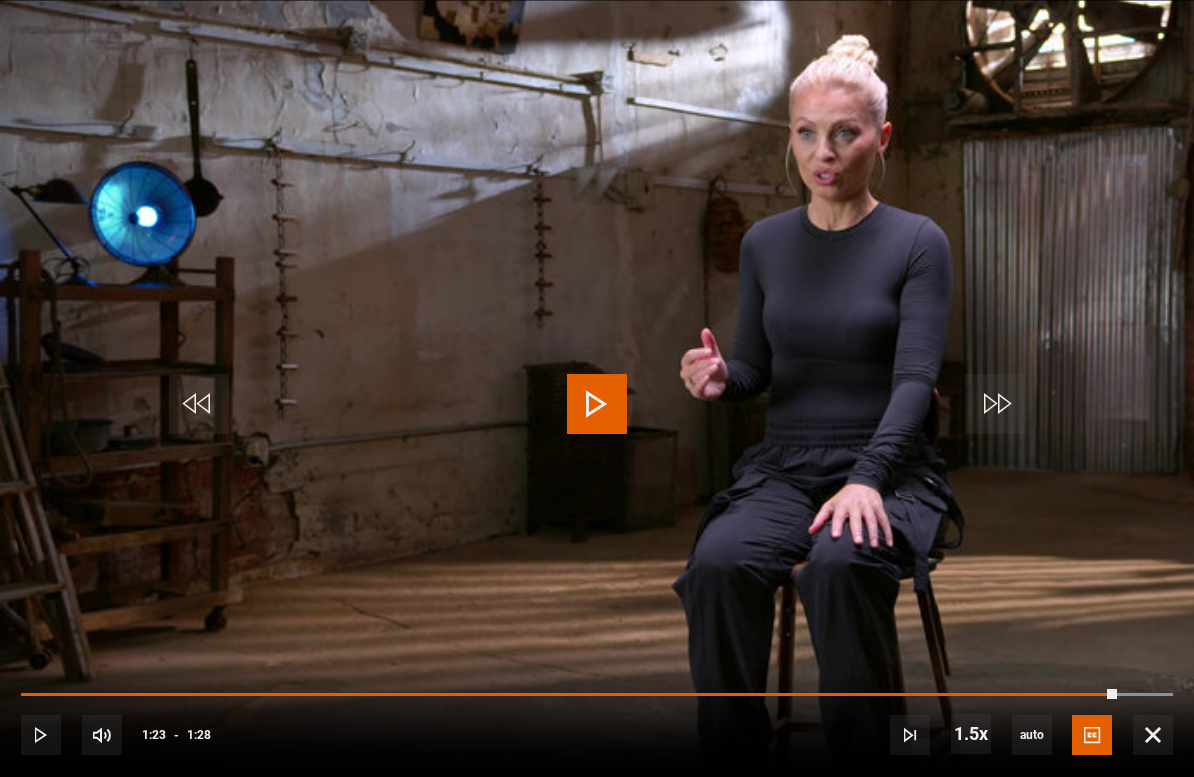 click at bounding box center (597, 404) 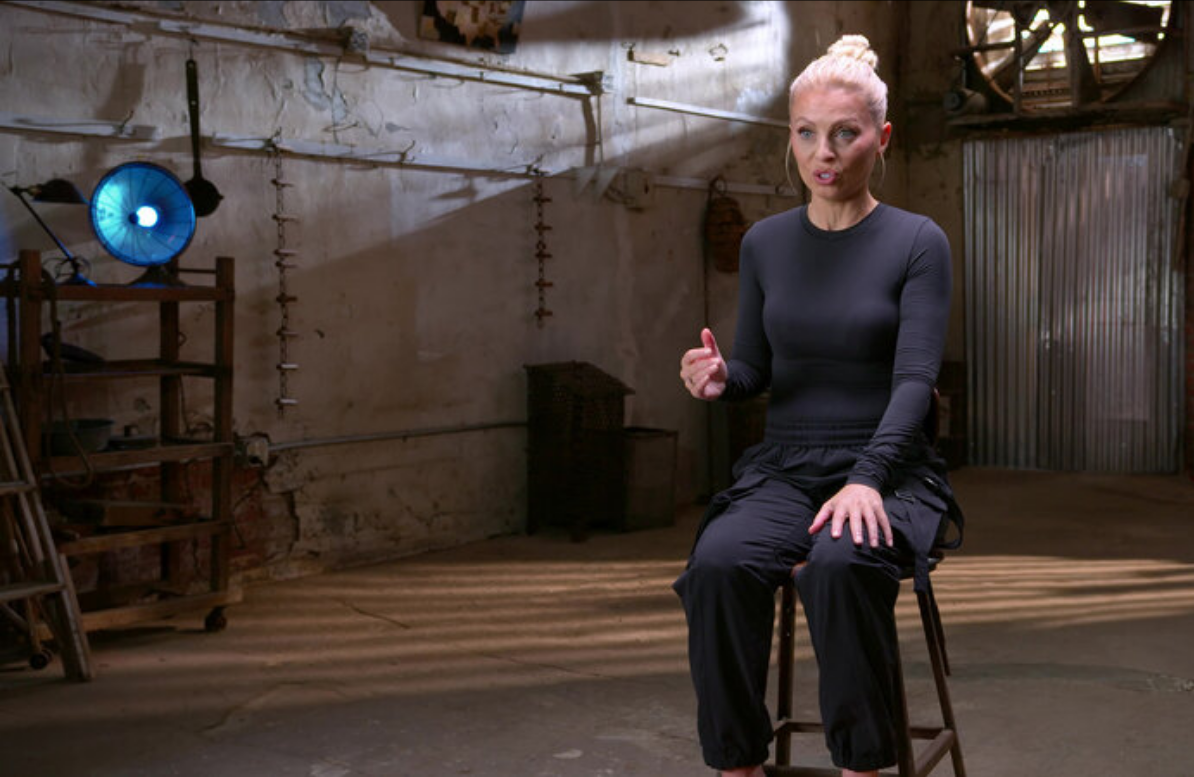 scroll, scrollTop: 0, scrollLeft: 0, axis: both 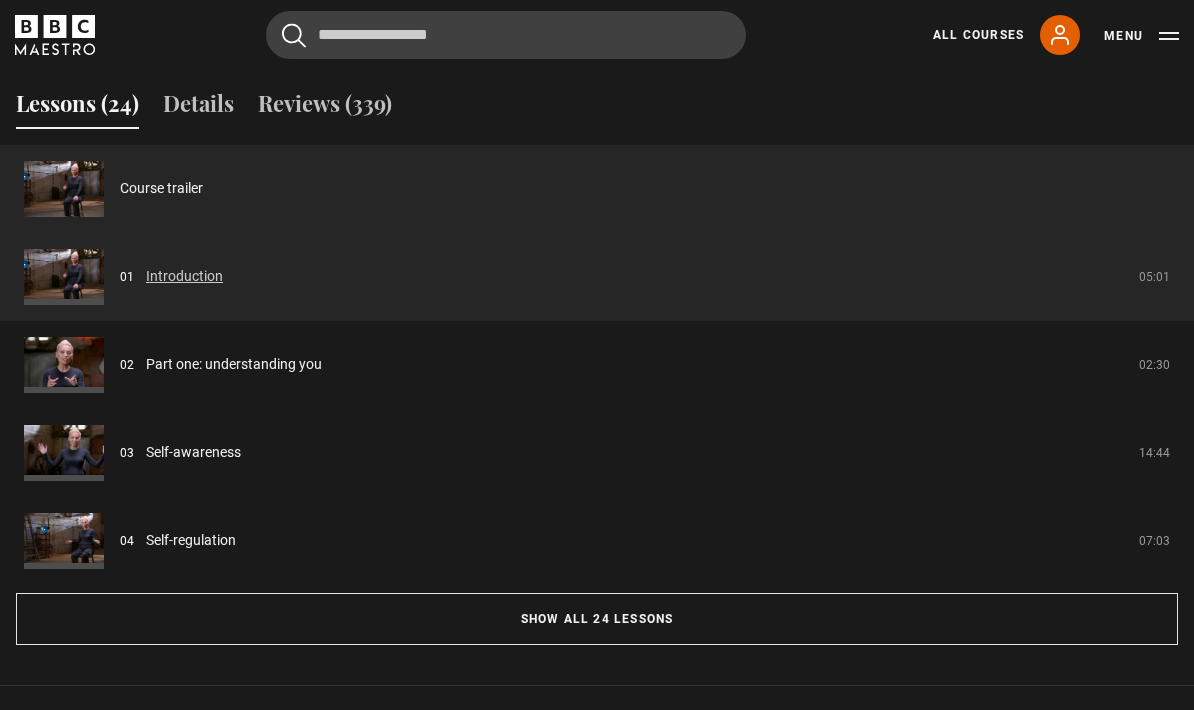 click on "Introduction" at bounding box center [184, 276] 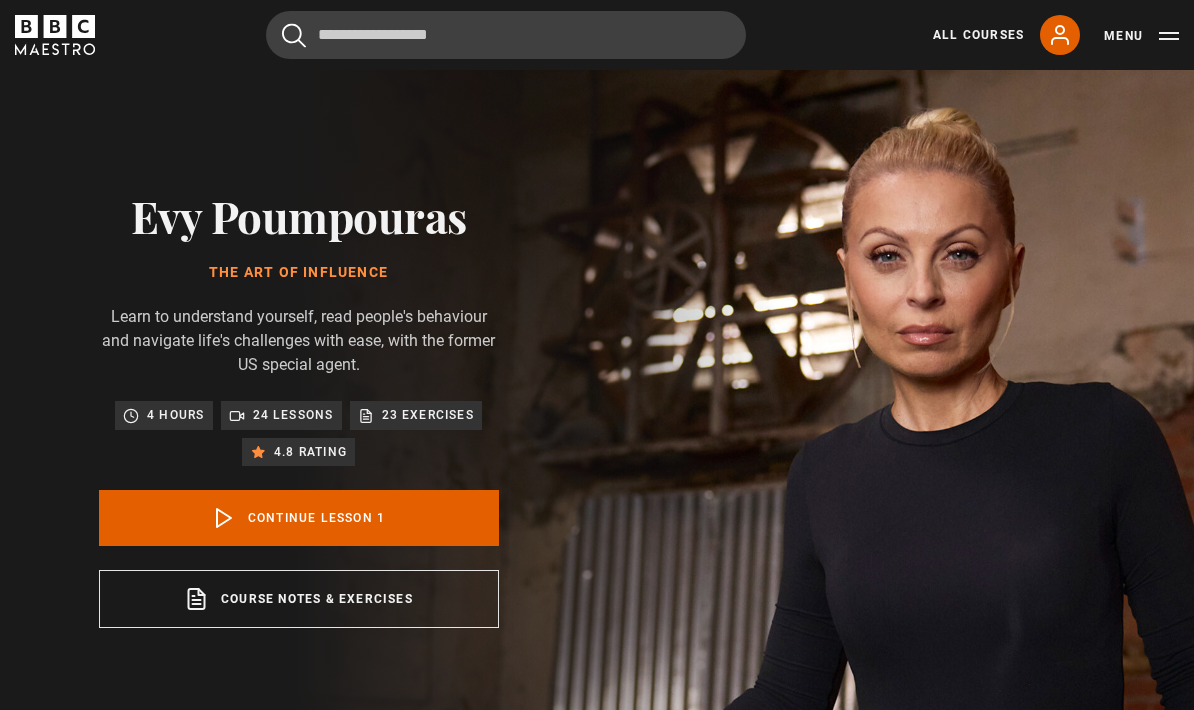 scroll, scrollTop: 800, scrollLeft: 0, axis: vertical 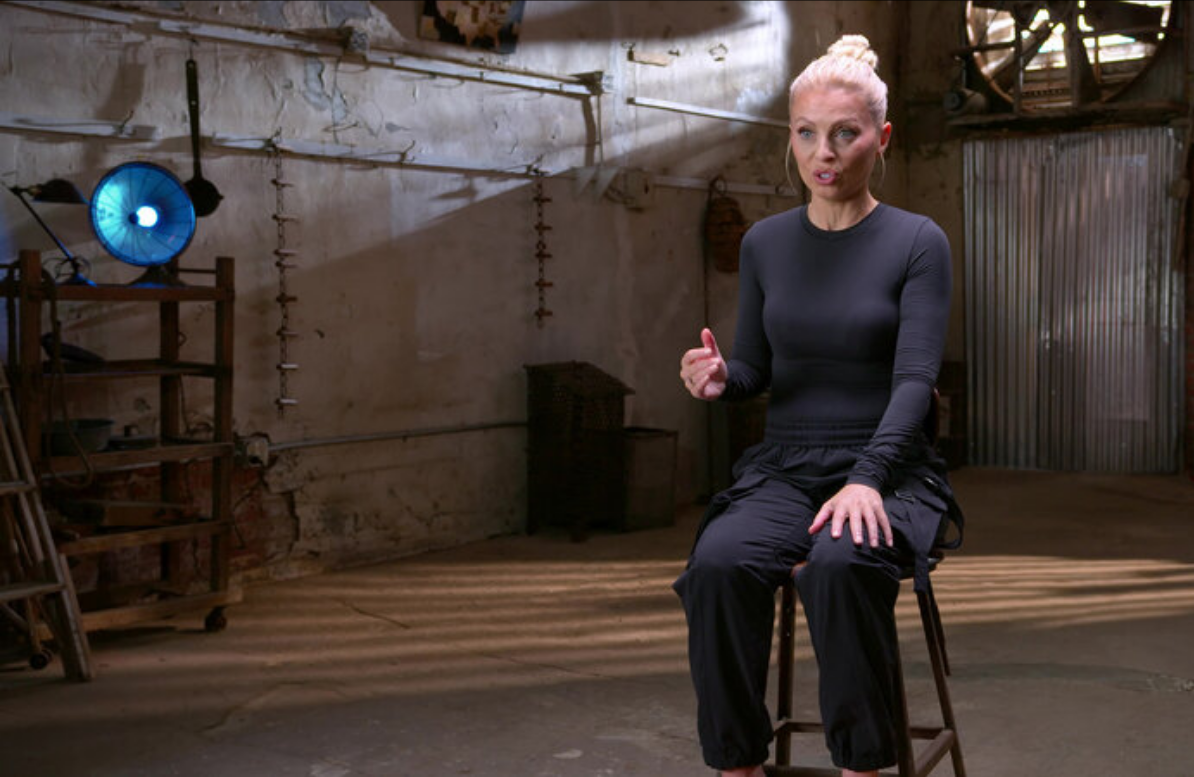 click on "Video Player is loading. Play Lesson Introduction 10s Skip Back 10 seconds Pause 10s Skip Forward 10 seconds Loaded :  6.63% Pause Mute Current Time  0:08 - Duration  5:02
Evy Poumpouras
Lesson 1
Introduction
1.5x Playback Rate 2x 1.5x , selected 1x 0.5x auto Quality 360p 720p 1080p 2160p Auto , selected Captions captions off , selected English  Captions This is a modal window.
Lesson Completed
Up next
Part one: understanding you
Cancel
Do you want to save this lesson?
Save lesson
Rewatch" at bounding box center [597, 388] 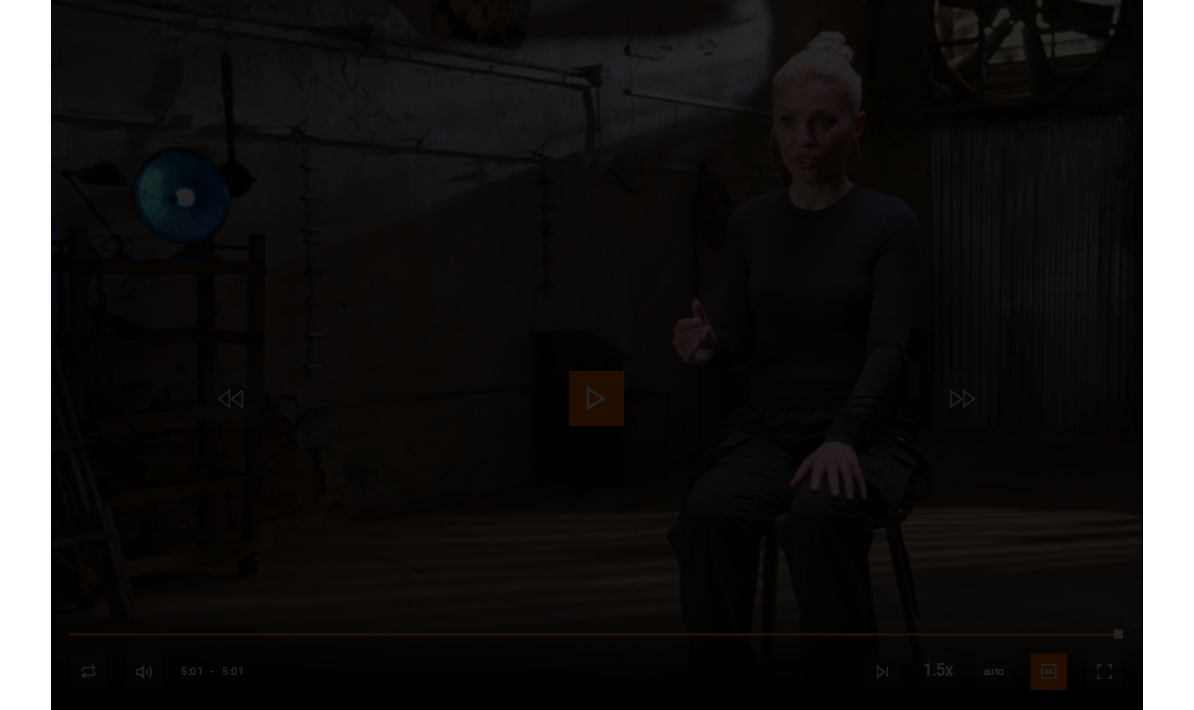 scroll, scrollTop: 965, scrollLeft: 0, axis: vertical 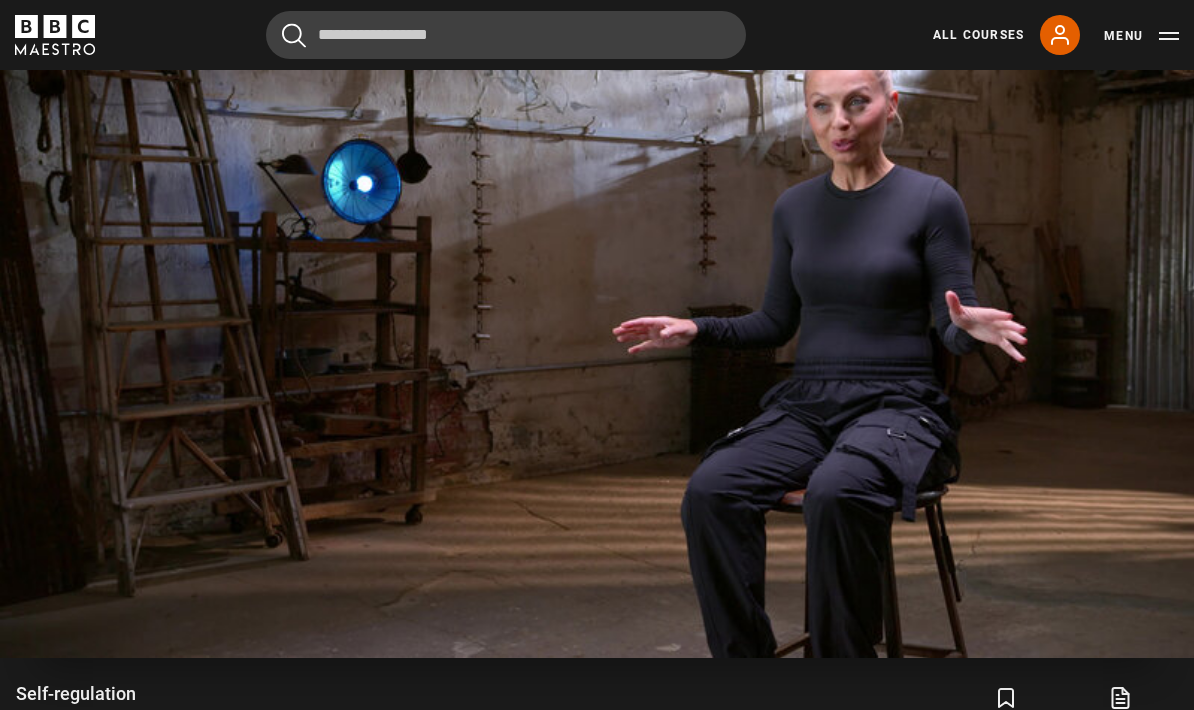 click on "10s Skip Back 10 seconds" at bounding box center (199, 317) 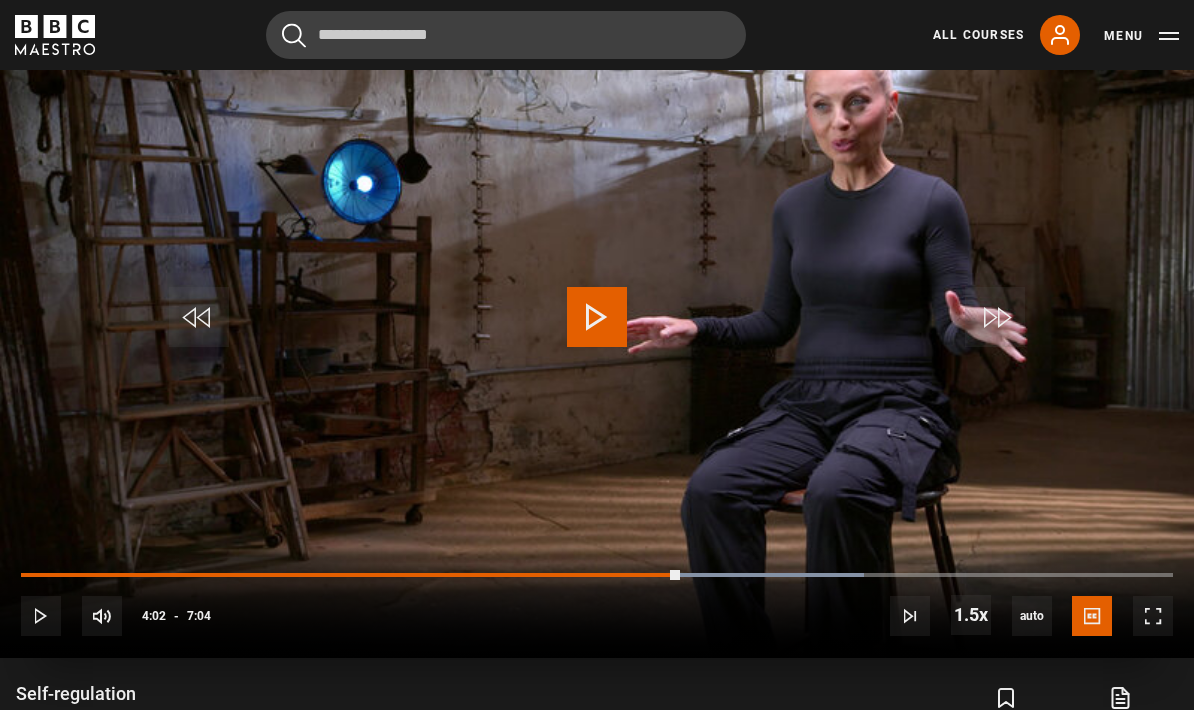click on "that will hate you Video Player is loading. Play Lesson Self-regulation 10s Skip Back 10 seconds Play 10s Skip Forward 10 seconds Loaded :  73.19% Play Mute Current Time  4:02 - Duration  7:04
Evy Poumpouras
Lesson 4
Self-regulation
1.5x Playback Rate 2x 1.5x , selected 1x 0.5x auto Quality 360p 720p 1080p 2160p Auto , selected Captions captions off English  Captions , selected This is a modal window.
Lesson Completed
Up next
Self-respect
Cancel
Do you want to save this lesson?
Save lesson" at bounding box center [597, 322] 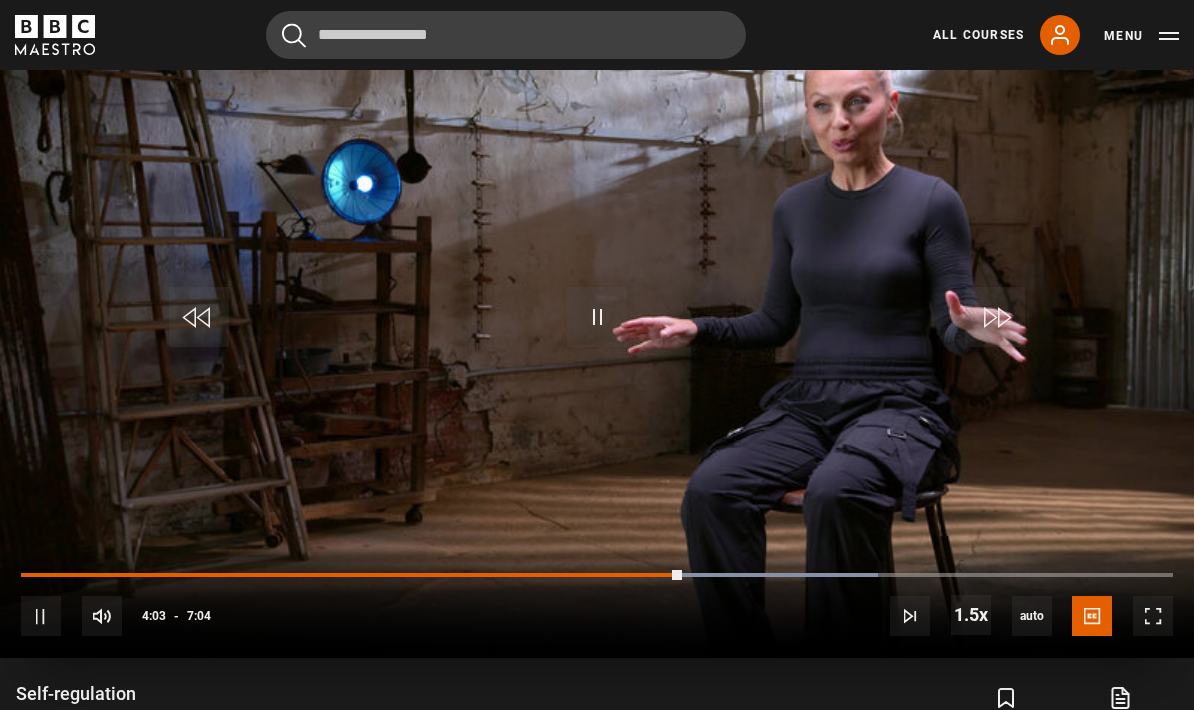 click on "Video Player is loading. Play Lesson Self-regulation 10s Skip Back 10 seconds Pause 10s Skip Forward 10 seconds Loaded :  74.37% Pause Mute Current Time  4:03 - Duration  7:04
Evy Poumpouras
Lesson 4
Self-regulation
1.5x Playback Rate 2x 1.5x , selected 1x 0.5x auto Quality 360p 720p 1080p 2160p Auto , selected Captions captions off English  Captions , selected This is a modal window.
Lesson Completed
Up next
Self-respect
Cancel
Do you want to save this lesson?
Save lesson" at bounding box center [597, 322] 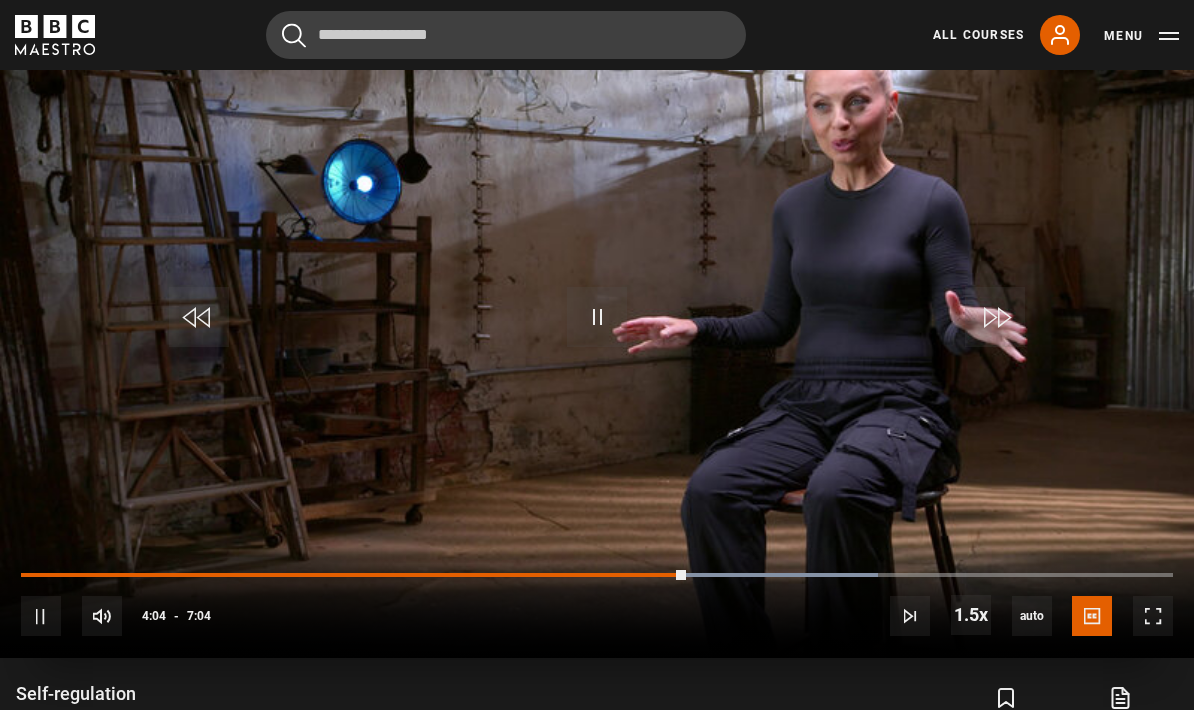 click on "10s Skip Back 10 seconds" at bounding box center [199, 317] 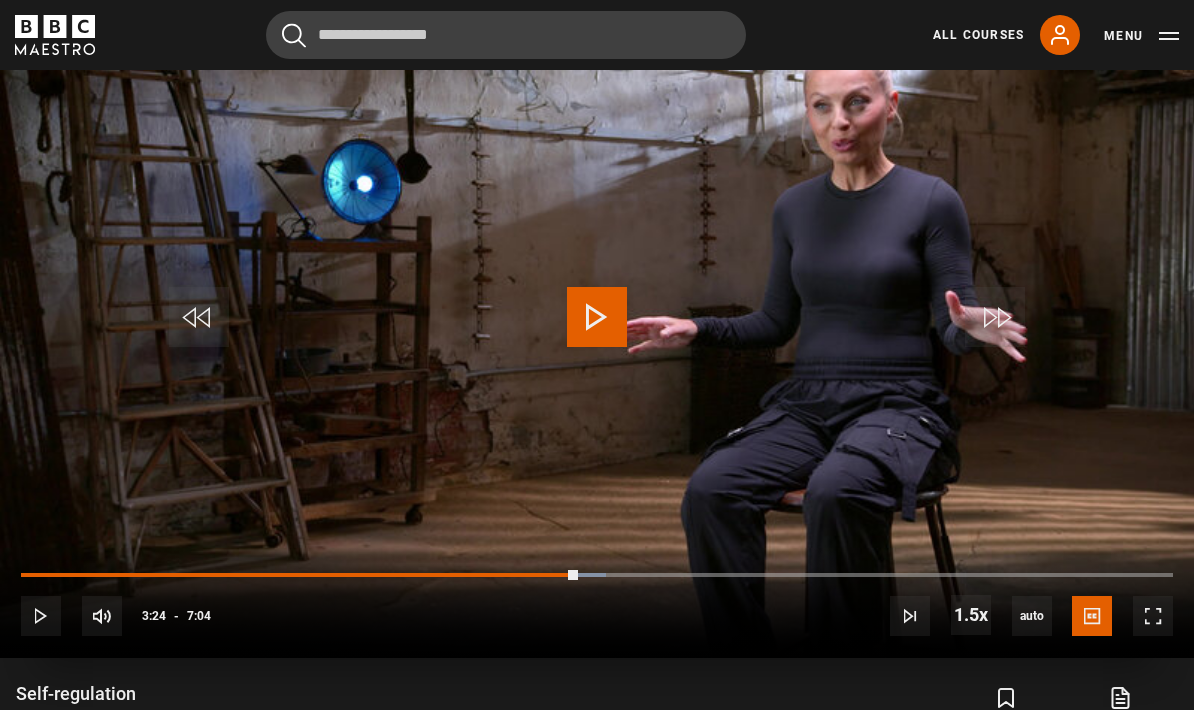 click on "10s Skip Back 10 seconds" at bounding box center [199, 317] 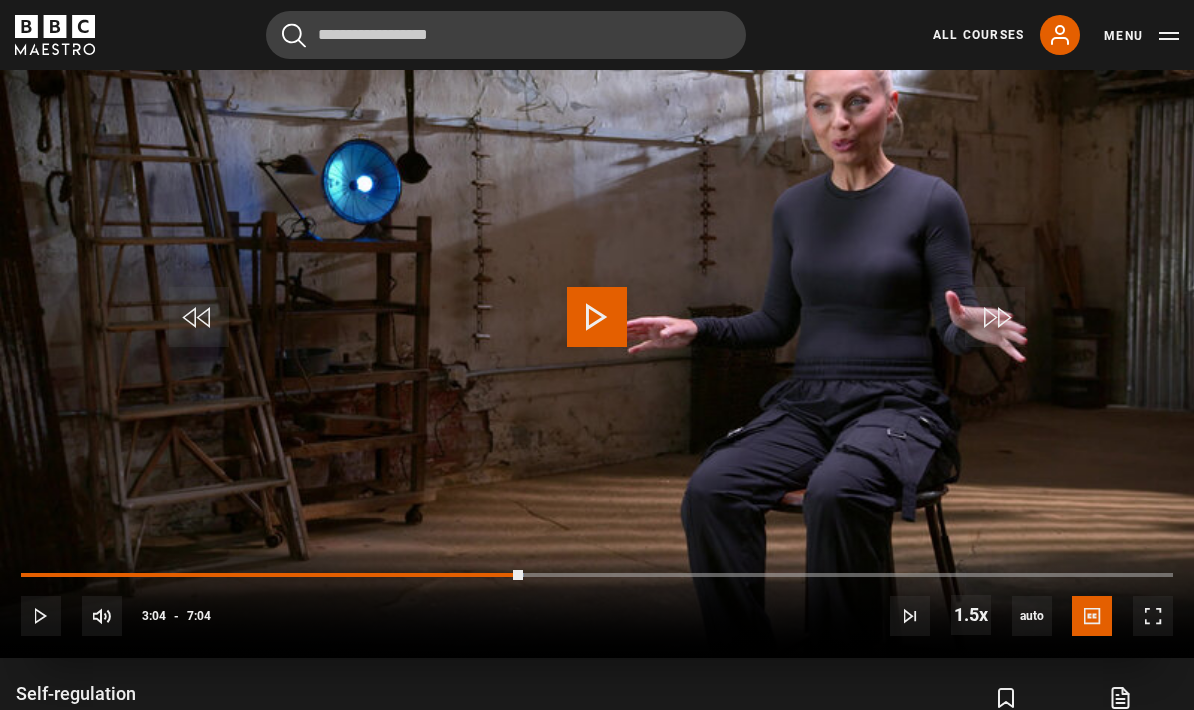 click on "10s Skip Back 10 seconds" at bounding box center [199, 317] 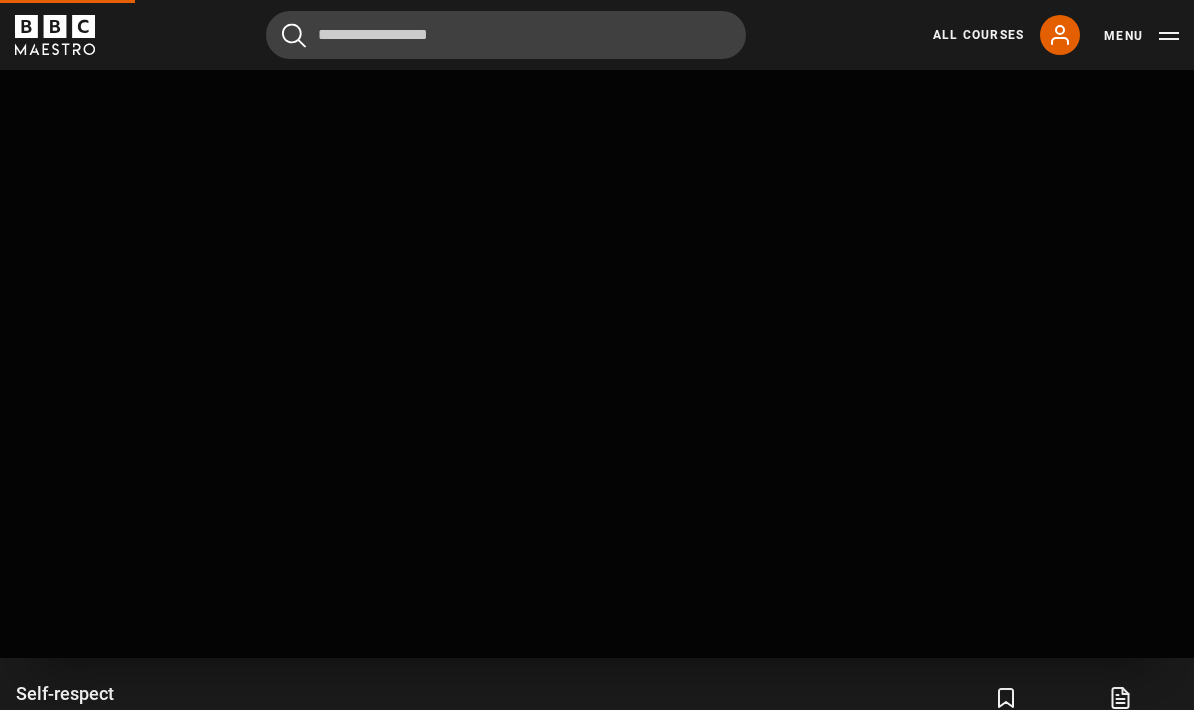 scroll, scrollTop: 800, scrollLeft: 0, axis: vertical 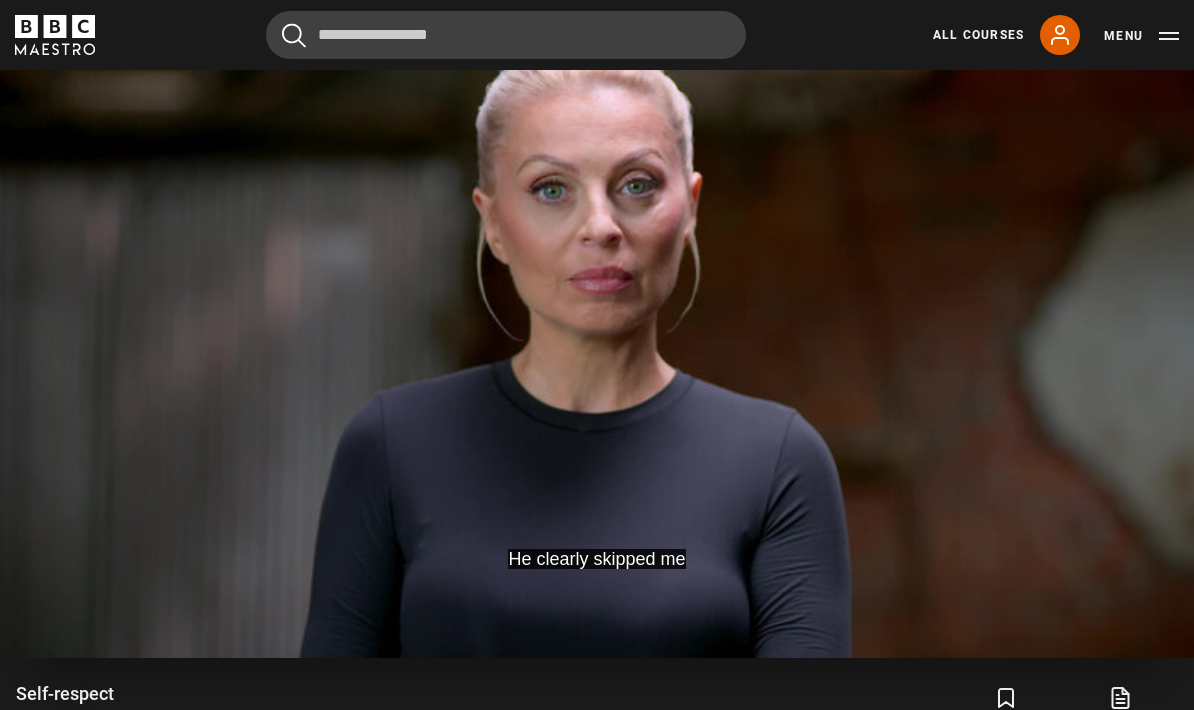 click on "He clearly skipped me Video Player is loading. Play Lesson Self-respect 10s Skip Back 10 seconds Pause 10s Skip Forward 10 seconds Loaded :  26.21% Pause Mute Current Time  1:42 - Duration  10:11
Evy Poumpouras
Lesson 5
Self-respect
1.5x Playback Rate 2x 1.5x , selected 1x 0.5x auto Quality 360p 720p 1080p 2160p Auto , selected Captions captions off English  Captions , selected This is a modal window.
Lesson Completed
Up next
Self-confidence
Cancel
Do you want to save this lesson?
Save lesson
Rewatch" at bounding box center (597, 322) 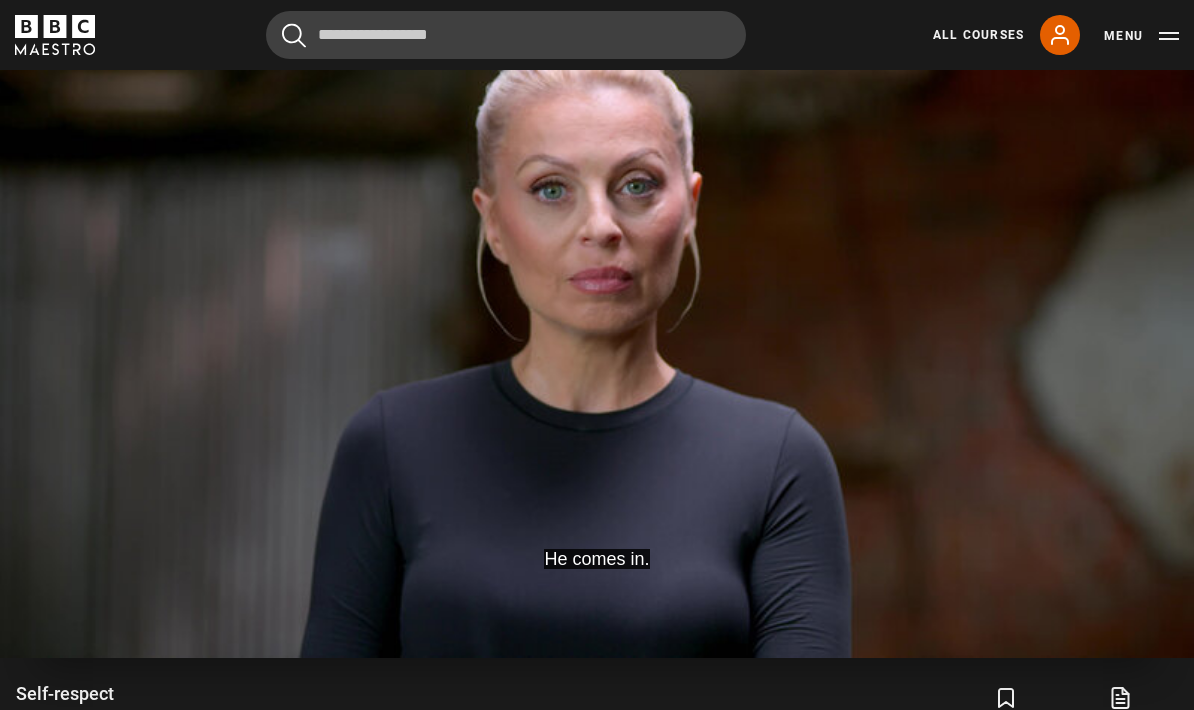 click on "He comes in. Video Player is loading. Play Lesson Self-respect 10s Skip Back 10 seconds Pause 10s Skip Forward 10 seconds Loaded :  17.20% Pause Mute Current Time  1:17 - Duration  10:11
Evy Poumpouras
Lesson 5
Self-respect
1.5x Playback Rate 2x 1.5x , selected 1x 0.5x auto Quality 360p 720p 1080p 2160p Auto , selected Captions captions off English  Captions , selected This is a modal window.
Lesson Completed
Up next
Self-confidence
Cancel
Do you want to save this lesson?
Save lesson" at bounding box center [597, 322] 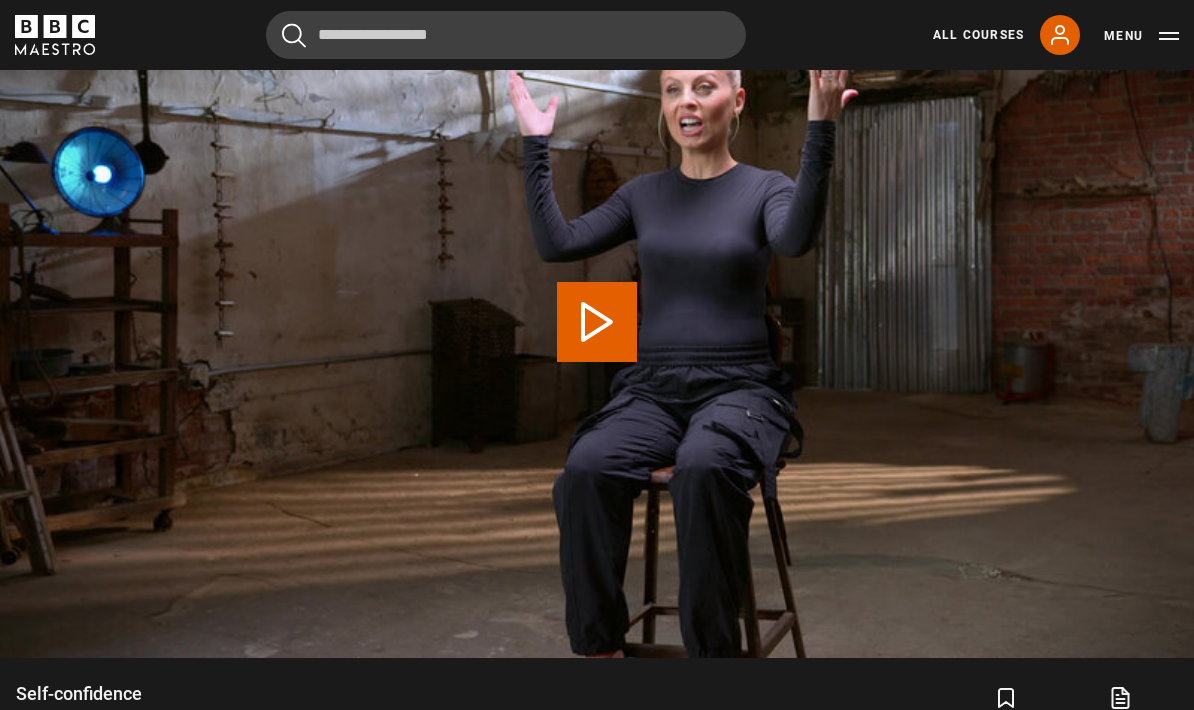 scroll, scrollTop: 800, scrollLeft: 0, axis: vertical 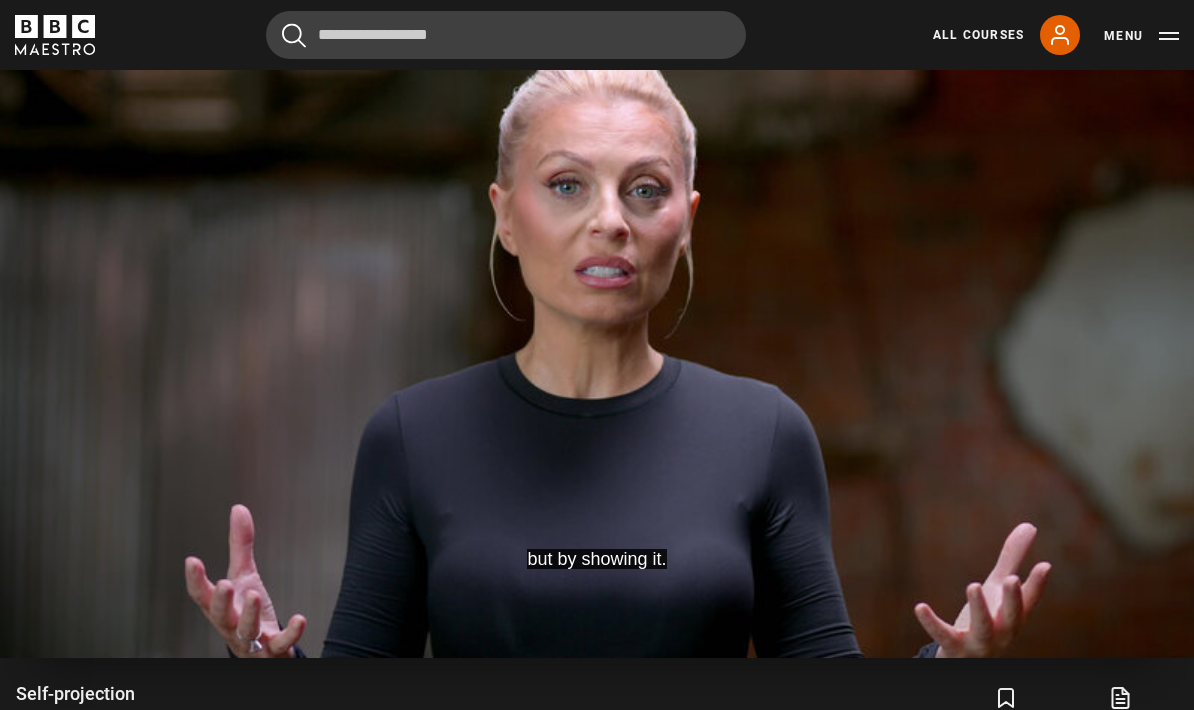 click on "but by showing it. Video Player is loading. Play Lesson Self-projection 10s Skip Back 10 seconds Pause 10s Skip Forward 10 seconds Loaded :  56.39% Pause Mute Current Time  7:00 - Duration  14:12
Evy Poumpouras
Lesson 7
Self-projection
1.5x Playback Rate 2x 1.5x , selected 1x 0.5x auto Quality 360p 720p 1080p 2160p Auto , selected Captions captions off English  Captions , selected This is a modal window.
Lesson Completed
Up next
The Animal Wheel
Cancel
Do you want to save this lesson?
Save lesson" at bounding box center [597, 322] 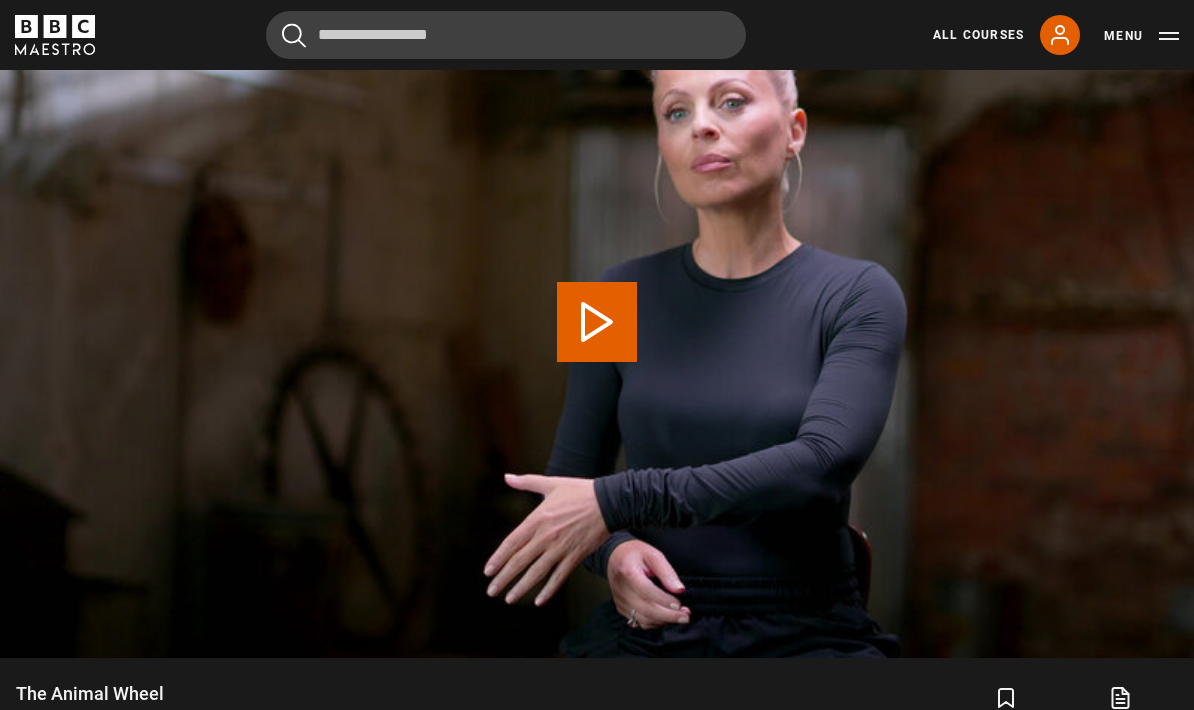 scroll, scrollTop: 800, scrollLeft: 0, axis: vertical 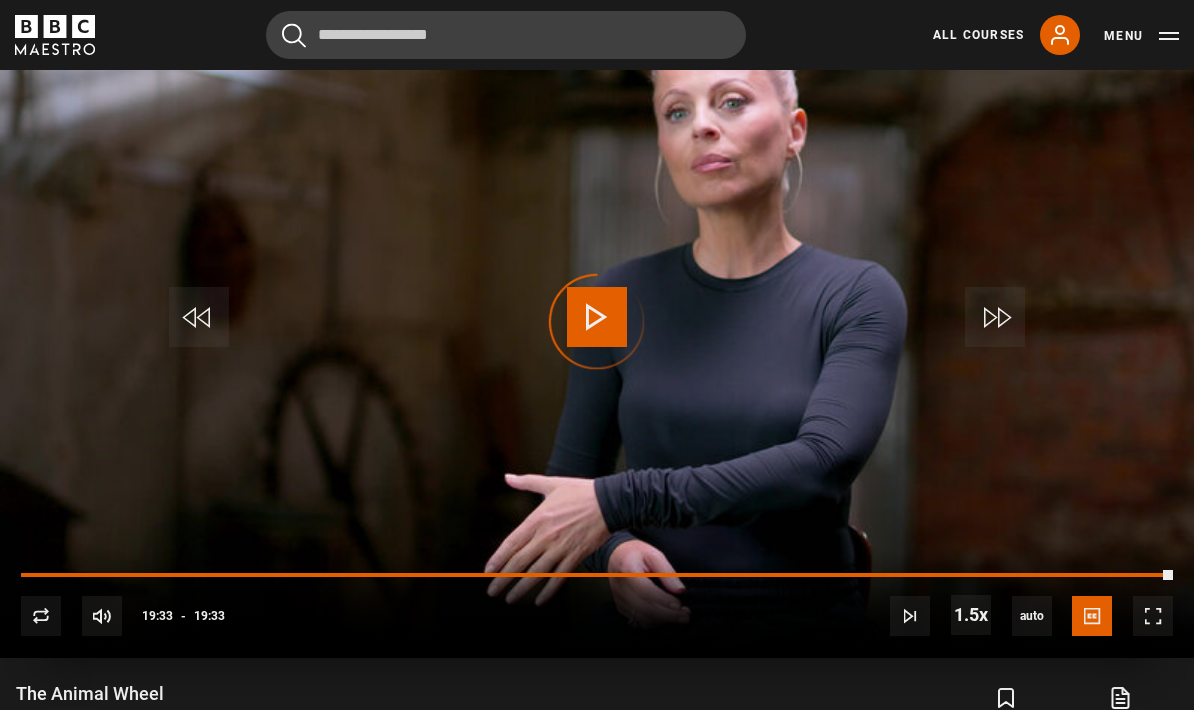 click on "Video Player is loading." at bounding box center [597, 322] 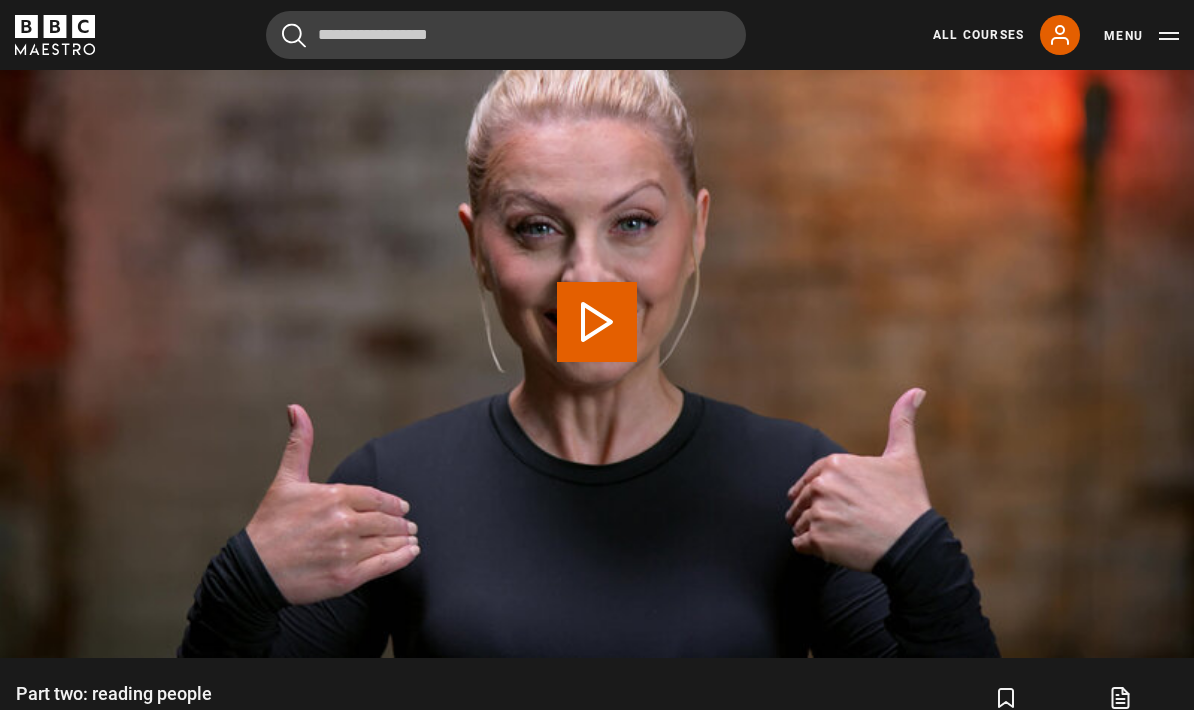 scroll, scrollTop: 800, scrollLeft: 0, axis: vertical 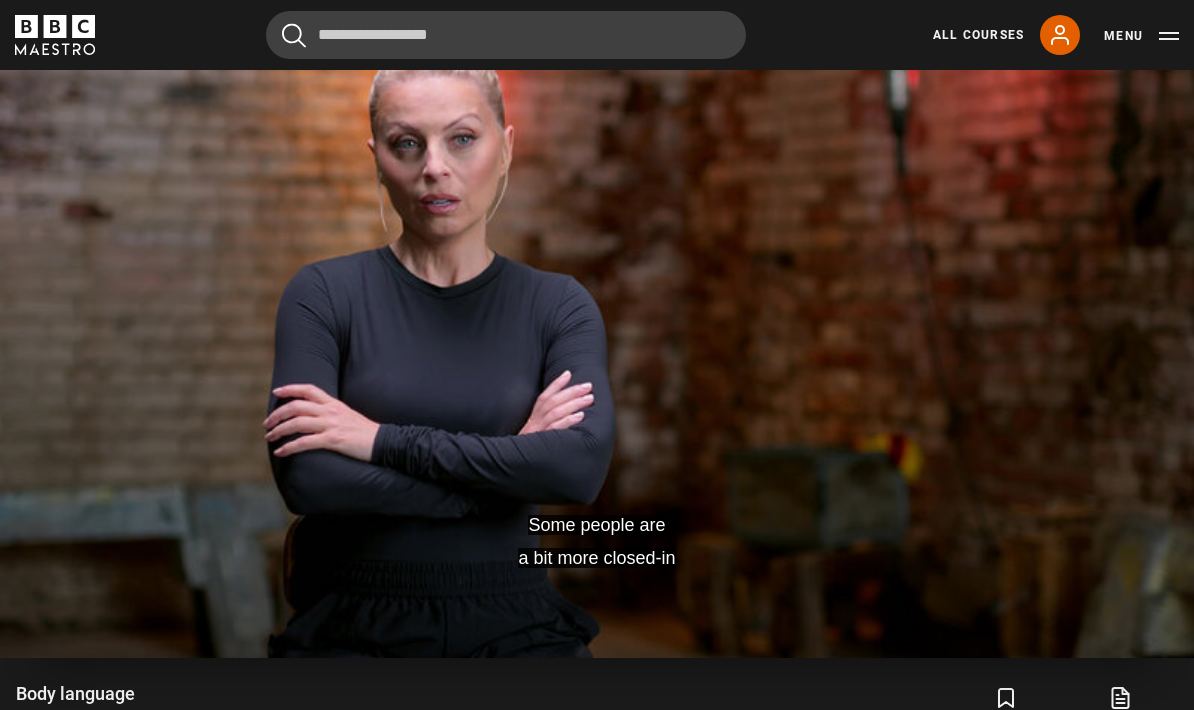 click on "Some people are
a bit more closed-in Video Player is loading. Play Lesson Body language 10s Skip Back 10 seconds Pause 10s Skip Forward 10 seconds Loaded :  63.06% Pause Mute Current Time  9:35 - Duration  16:48
Evy Poumpouras
Lesson 12
Body language
1.5x Playback Rate 2x 1.5x , selected 1x 0.5x auto Quality 360p 720p 1080p 2160p Auto , selected Captions captions off English  Captions , selected This is a modal window.
Lesson Completed
Up next
Detecting deception
Cancel
Do you want to save this lesson?
Save lesson" at bounding box center [597, 322] 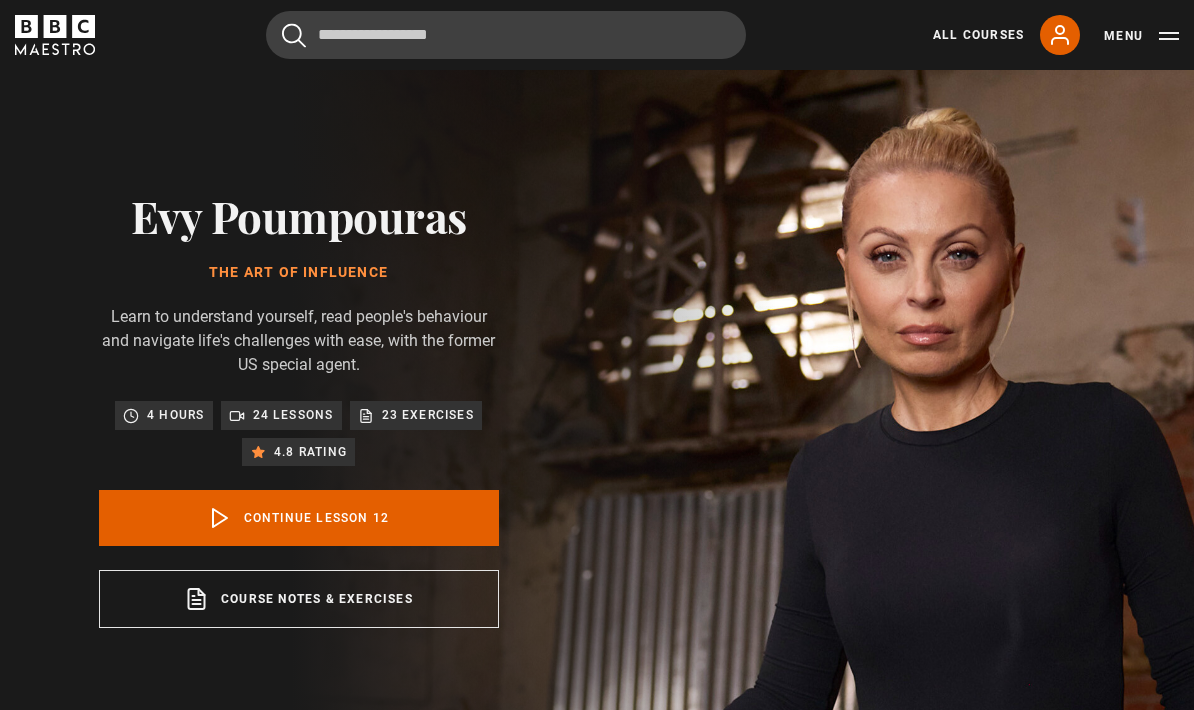 scroll, scrollTop: 800, scrollLeft: 0, axis: vertical 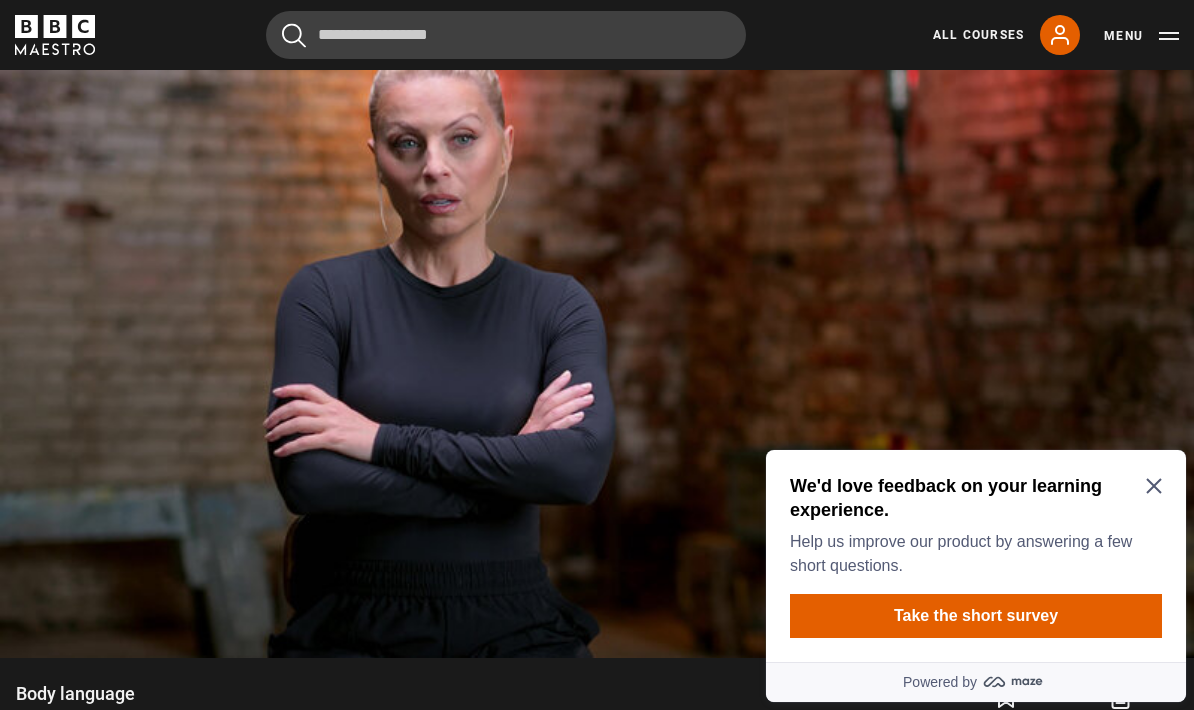 click on "We'd love feedback on your learning experience. Help us improve our product by answering a few short questions. Take the short survey" at bounding box center [976, 556] 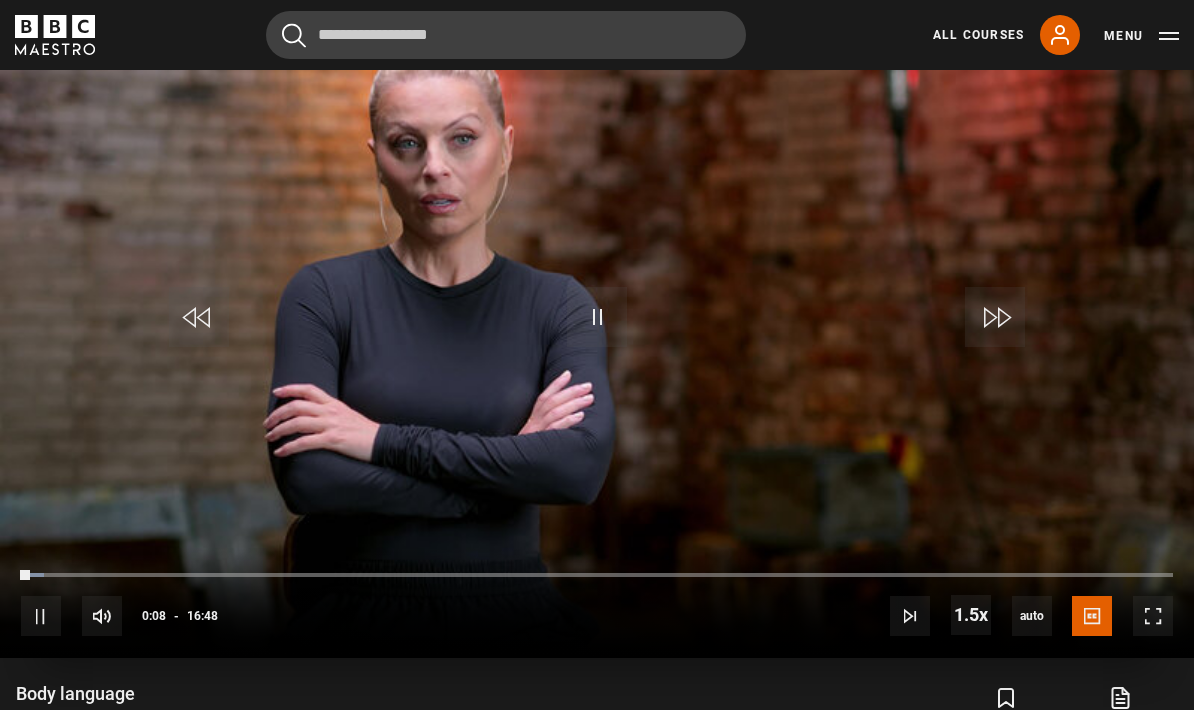 click on "Let's dispel some popular
body language myths. Video Player is loading. Play Lesson Body language 10s Skip Back 10 seconds Pause 10s Skip Forward 10 seconds Loaded :  1.99% Pause Mute Current Time  0:08 - Duration  16:48
[FIRST] [LAST]
Lesson 12
Body language
1.5x Playback Rate 2x 1.5x , selected 1x 0.5x auto Quality 360p 720p 1080p 2160p Auto , selected Captions captions off English  Captions , selected This is a modal window.
Lesson Completed
Up next
Detecting deception
Cancel
Do you want to save this lesson?
Save lesson" at bounding box center (597, 322) 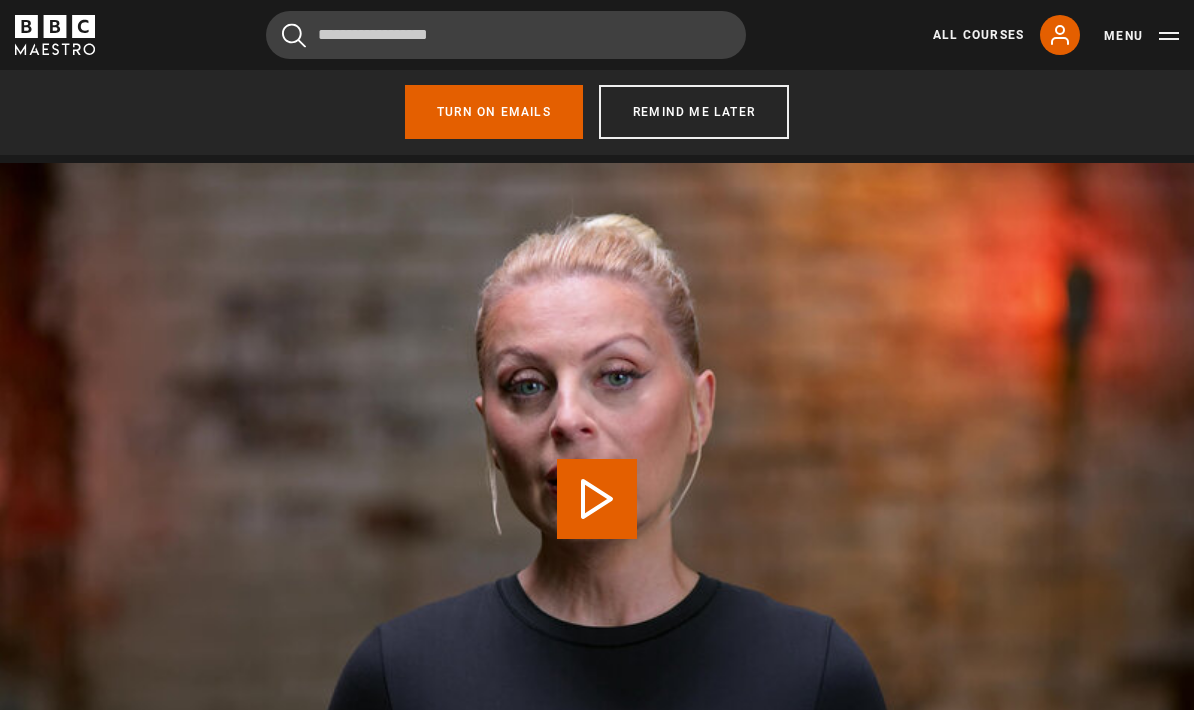 scroll, scrollTop: 800, scrollLeft: 0, axis: vertical 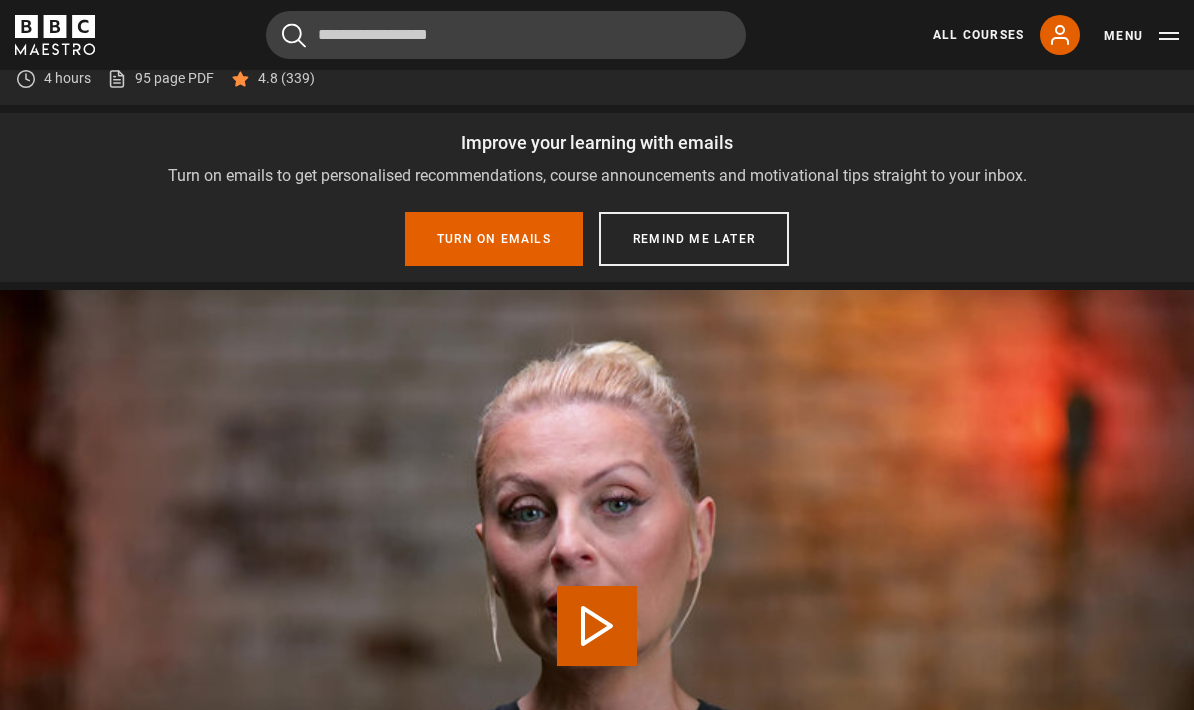 click on "Play Lesson Detecting deception" at bounding box center [597, 626] 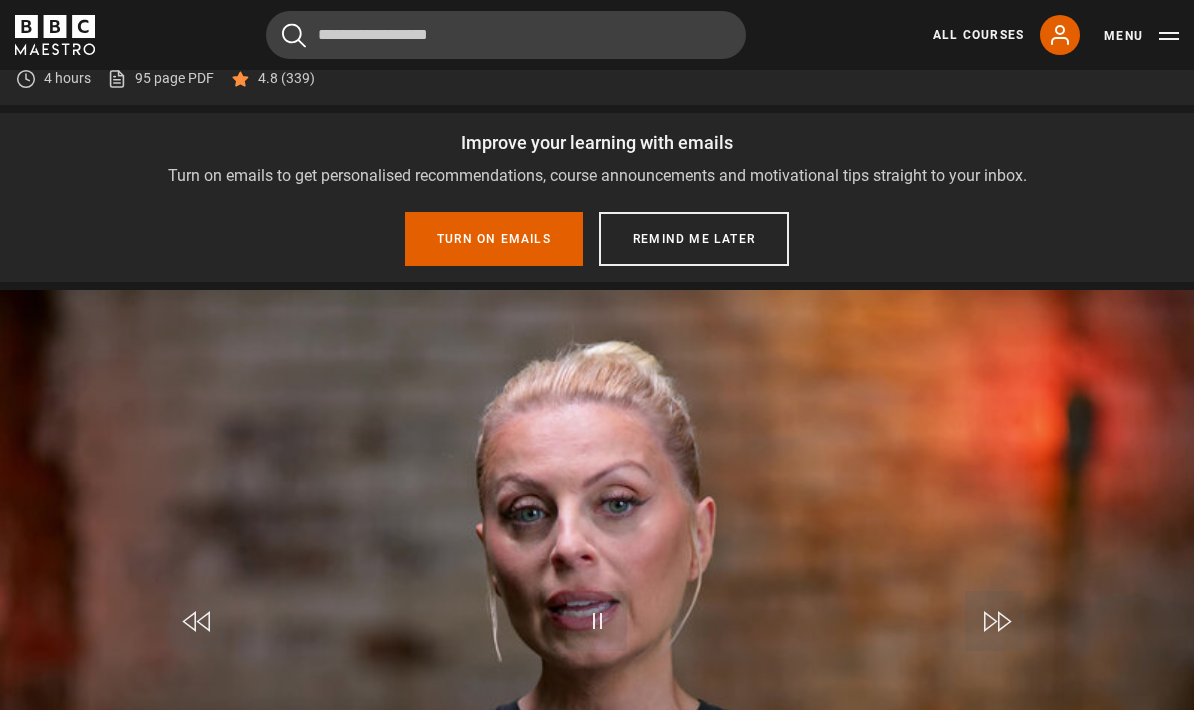 scroll, scrollTop: 1104, scrollLeft: 0, axis: vertical 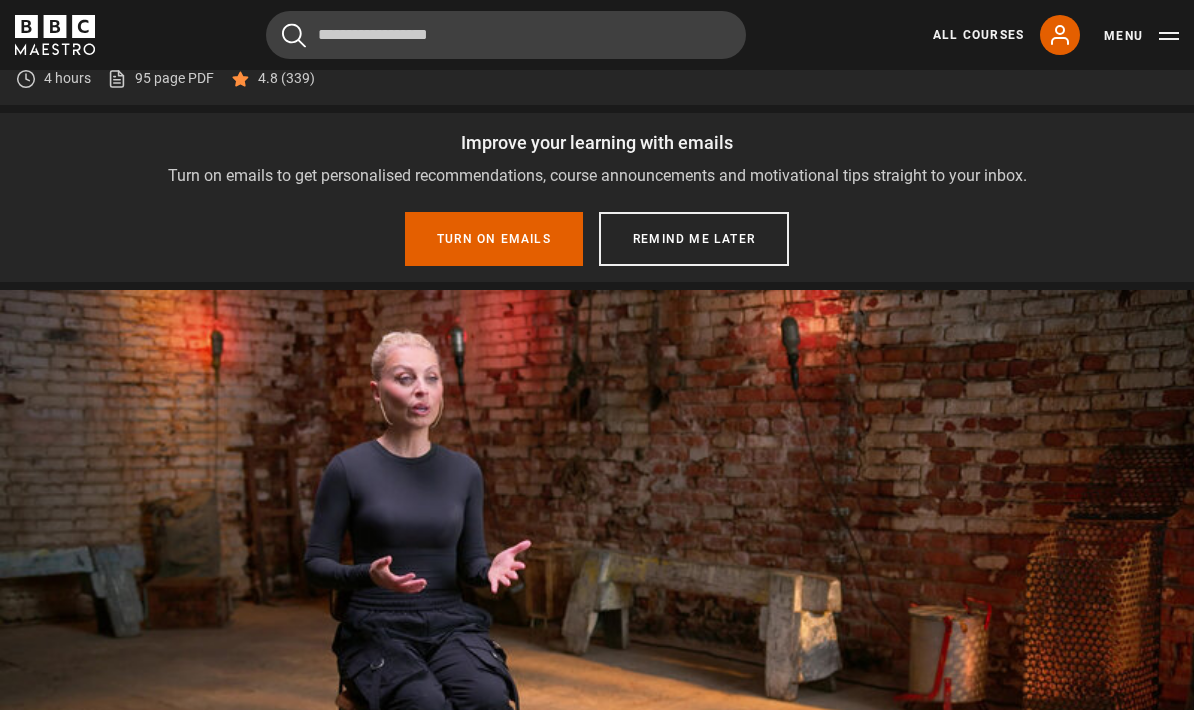 click on "Now, here's the thing. Video Player is loading. Play Lesson Identity versus instrumental 10s Skip Back 10 seconds Pause 10s Skip Forward 10 seconds Loaded :  63.19% Pause Mute Current Time  4:13 - Duration  8:19
[FIRST] [LAST]
Lesson 14
Identity versus instrumental
1.5x Playback Rate 2x 1.5x , selected 1x 0.5x auto Quality 360p 720p 1080p 2160p Auto , selected Captions captions off English  Captions , selected This is a modal window.
Lesson Completed
Up next
The Animal Wheel in action
Cancel
Do you want to save this lesson?" at bounding box center (597, 626) 